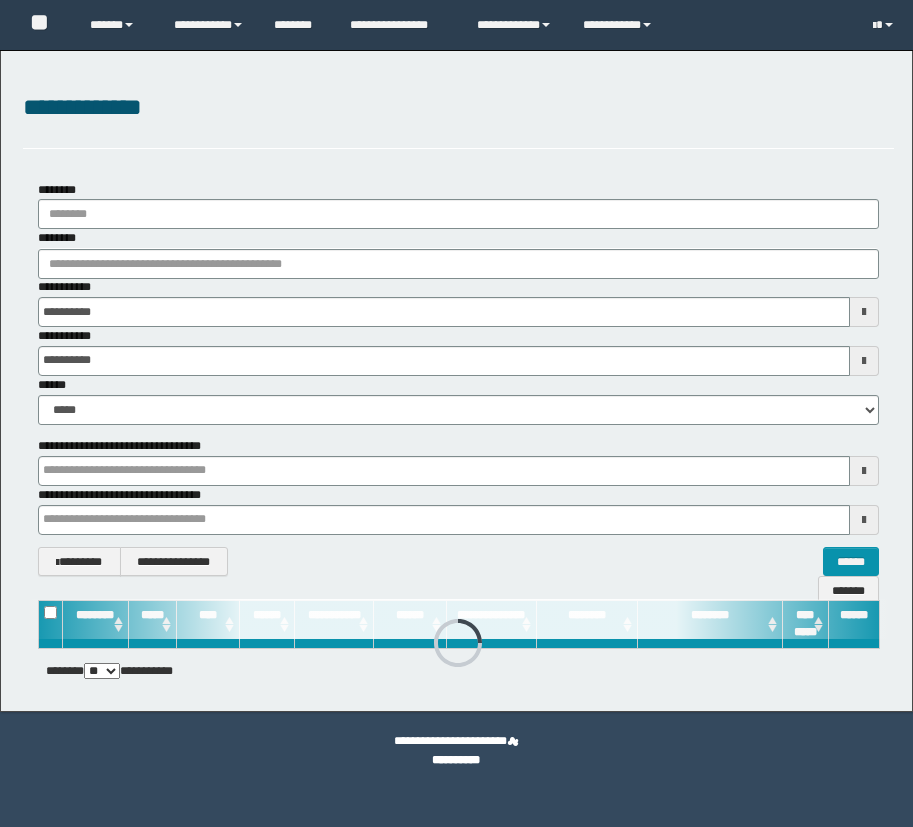 scroll, scrollTop: 0, scrollLeft: 0, axis: both 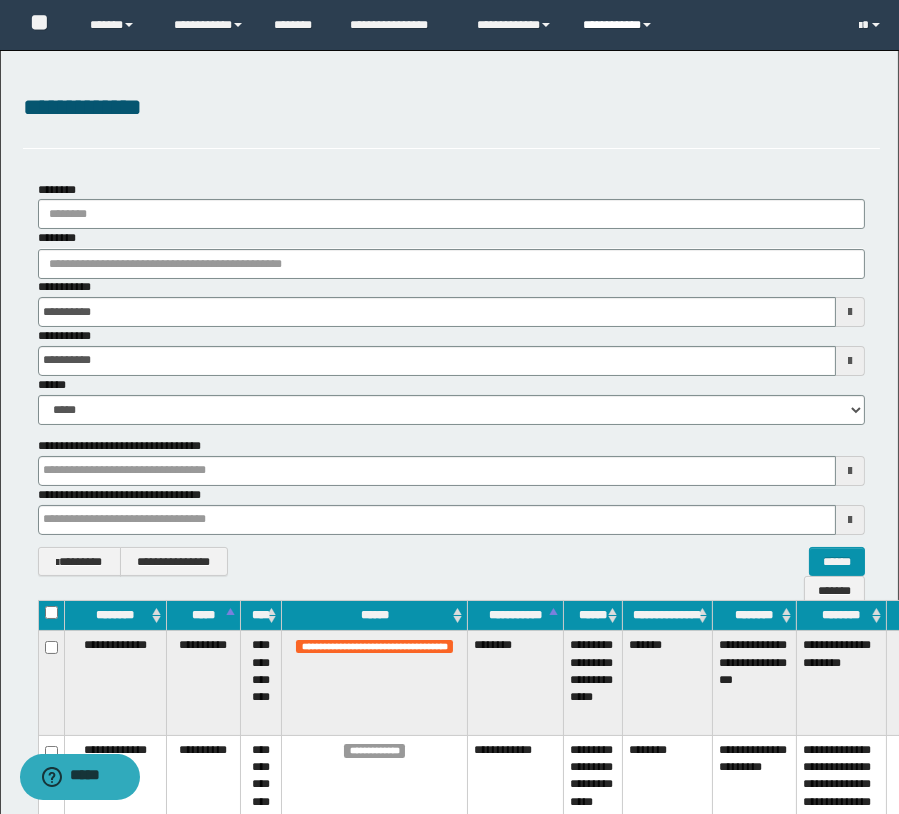 click on "**********" at bounding box center (620, 25) 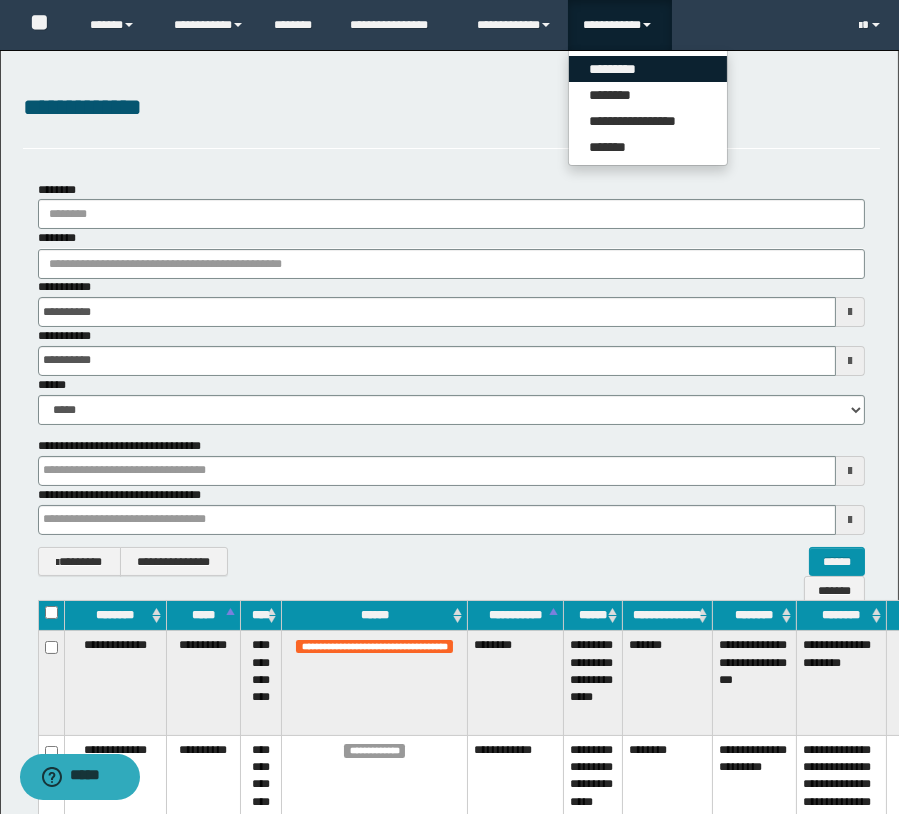 click on "*********" at bounding box center (648, 69) 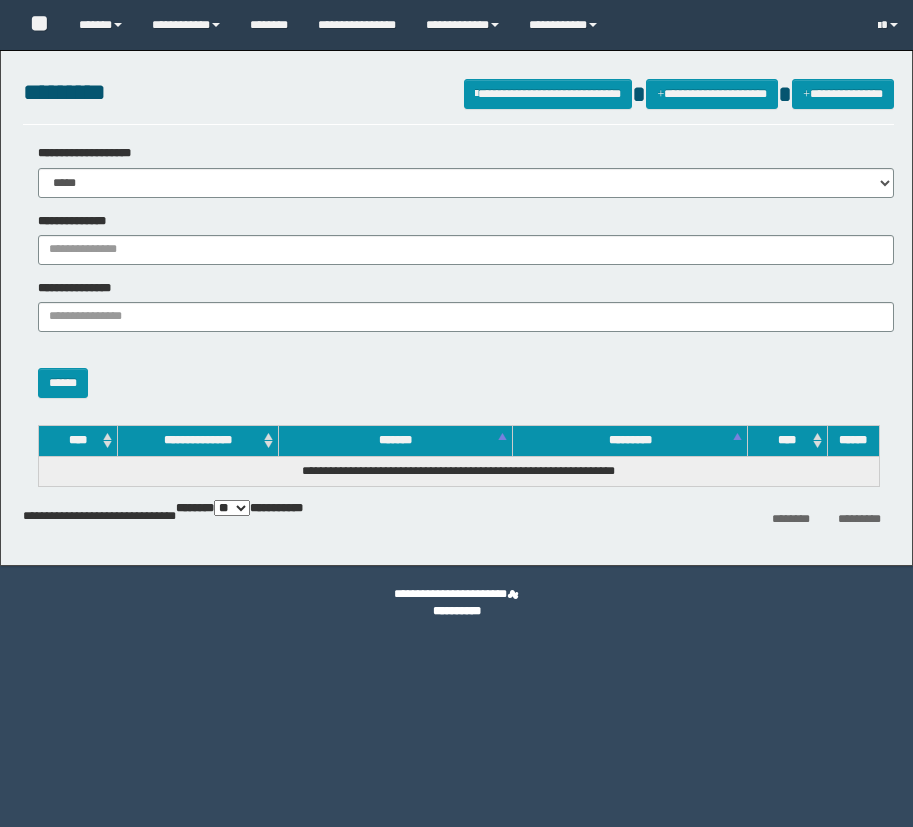 scroll, scrollTop: 0, scrollLeft: 0, axis: both 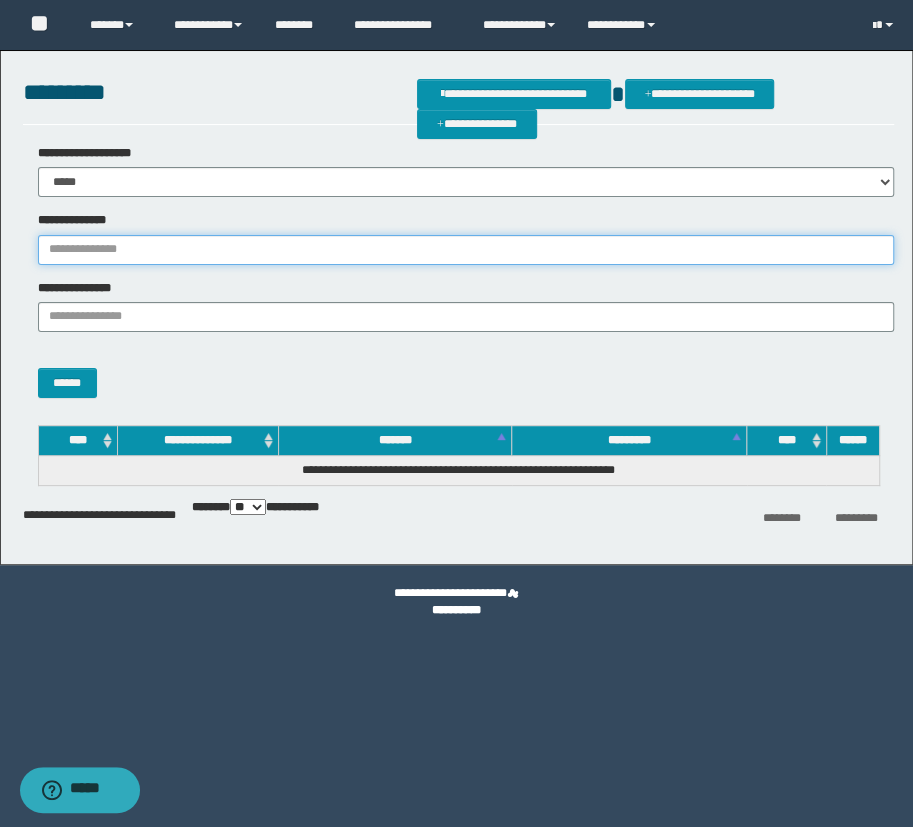 click on "**********" at bounding box center (466, 250) 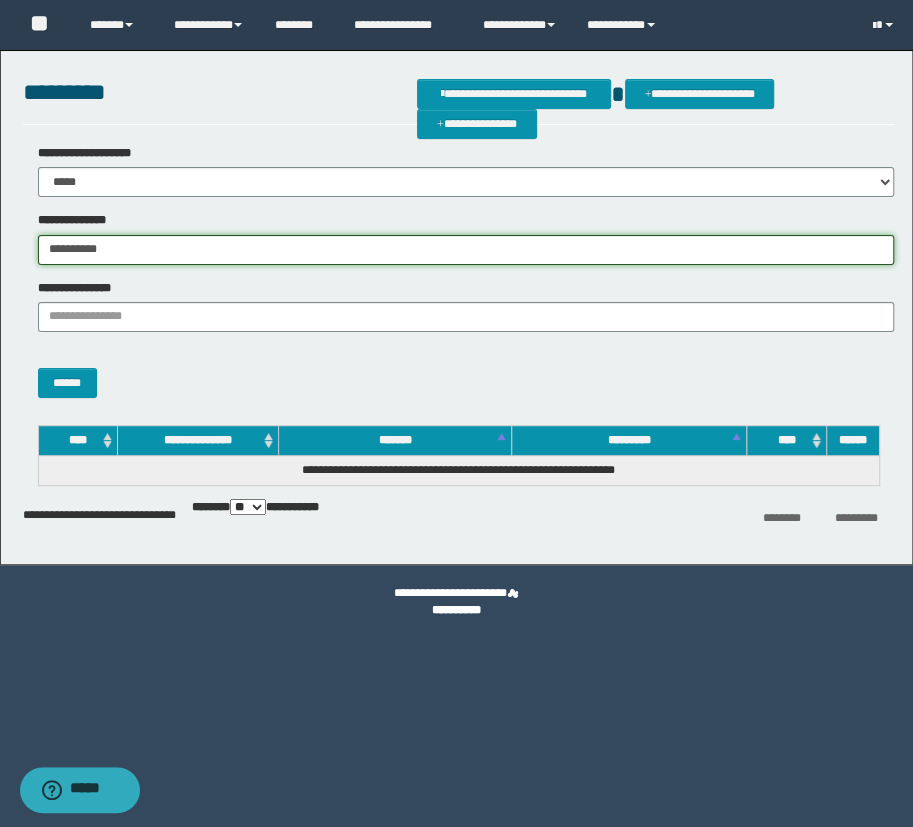 type on "**********" 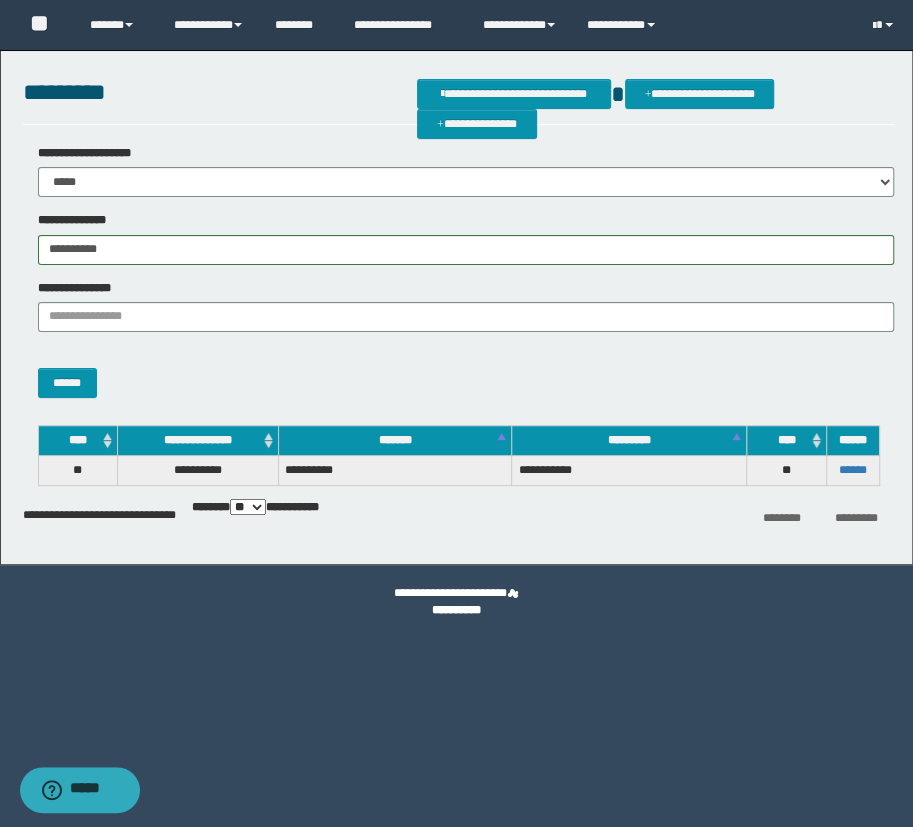 click on "**********" at bounding box center [458, 455] 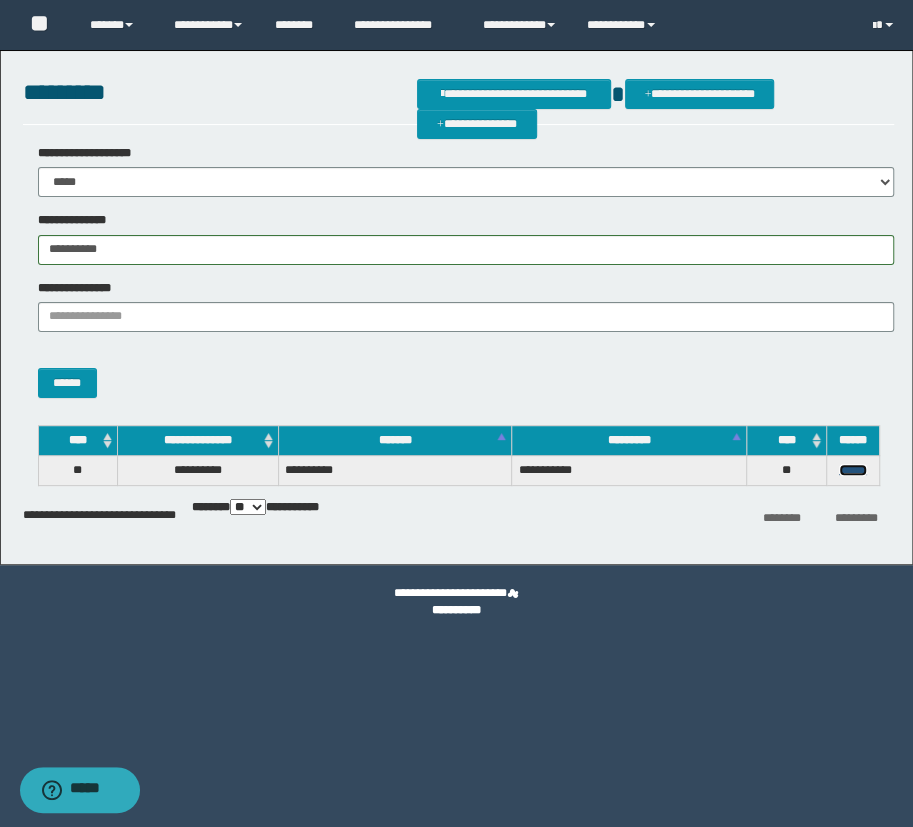 click on "******" at bounding box center [853, 470] 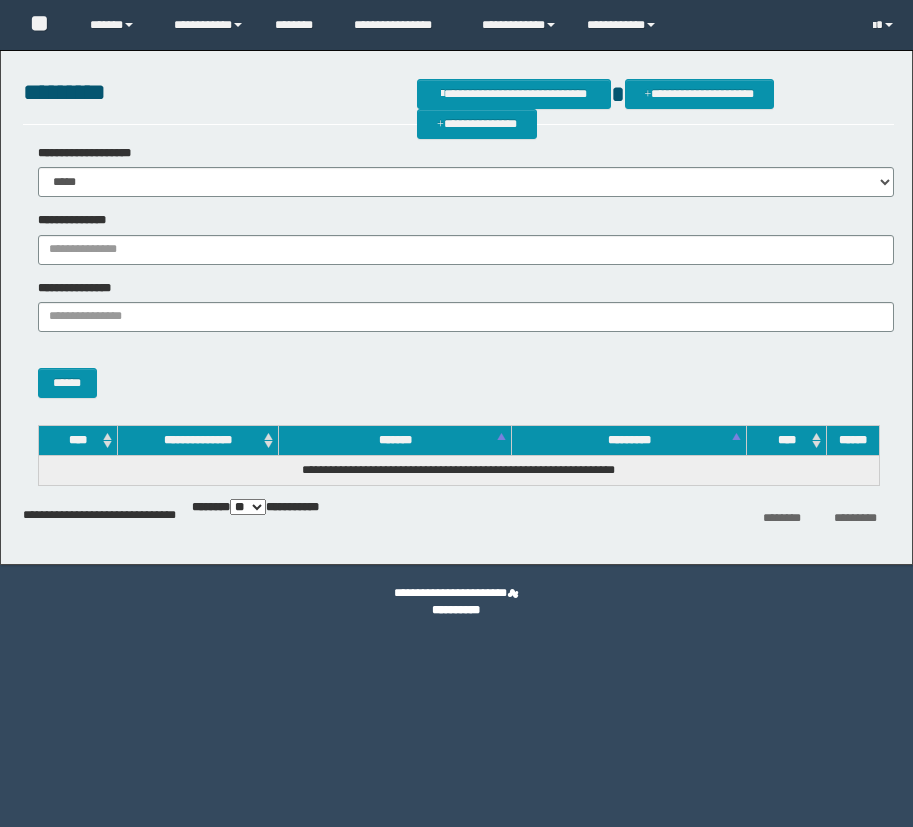 scroll, scrollTop: 0, scrollLeft: 0, axis: both 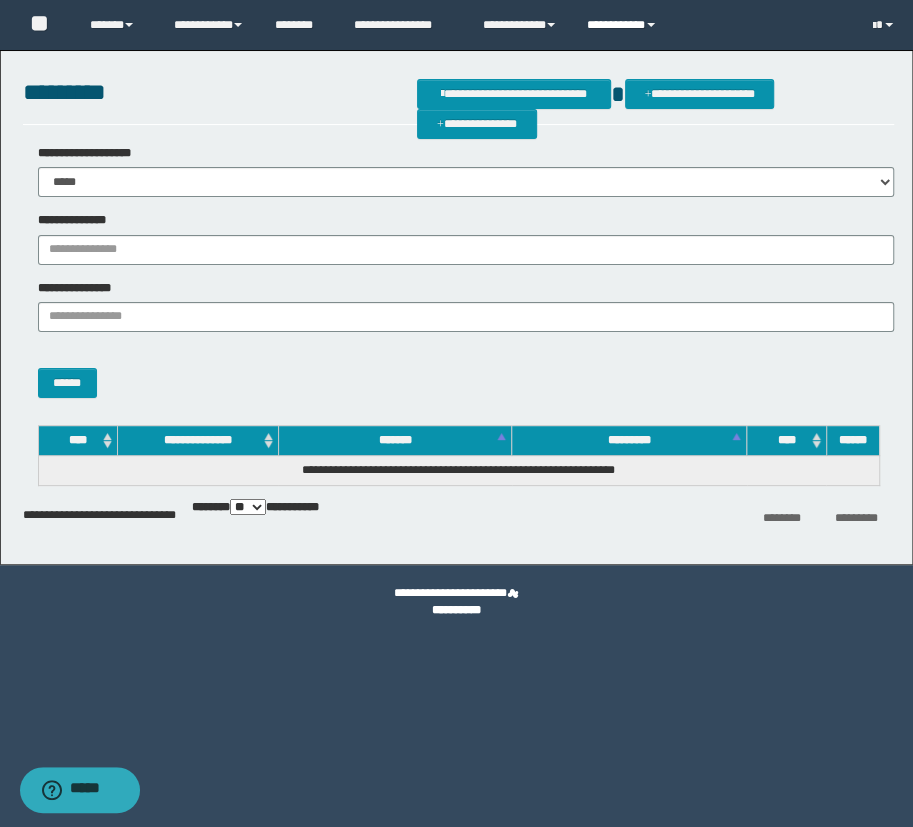 click on "**********" at bounding box center [623, 25] 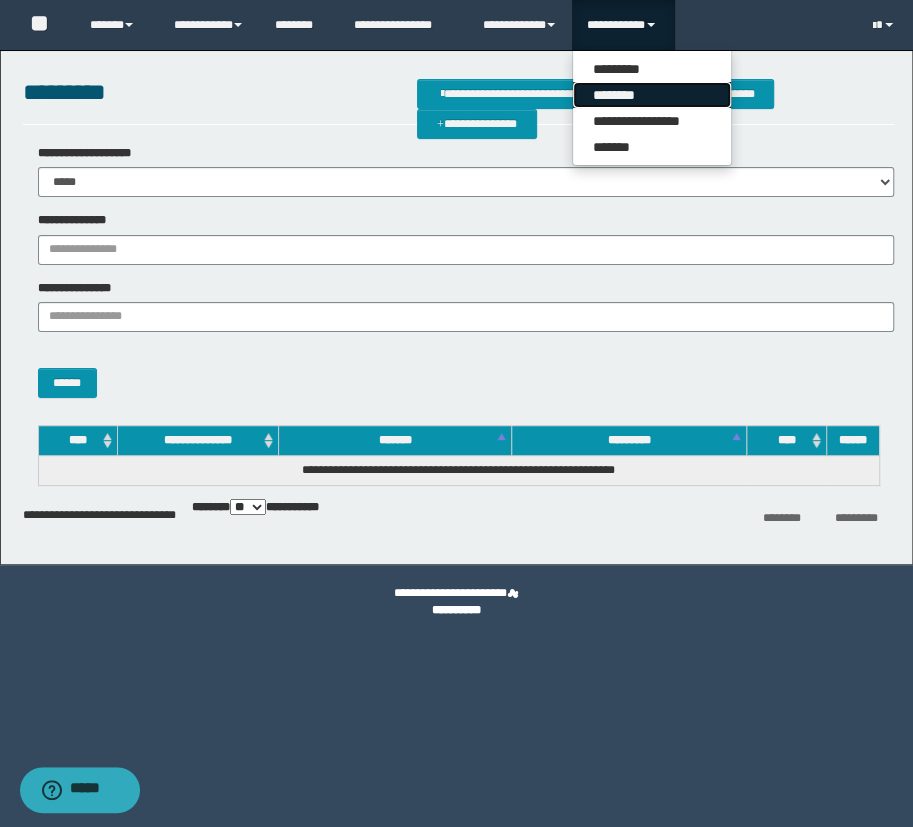 click on "********" at bounding box center (652, 95) 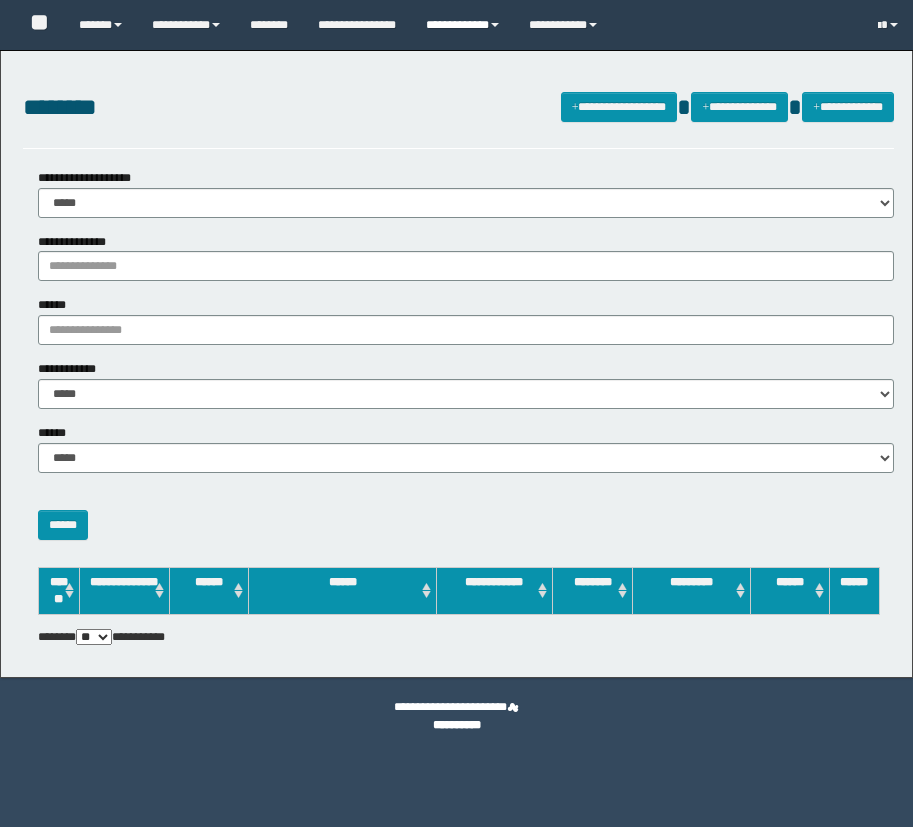 scroll, scrollTop: 0, scrollLeft: 0, axis: both 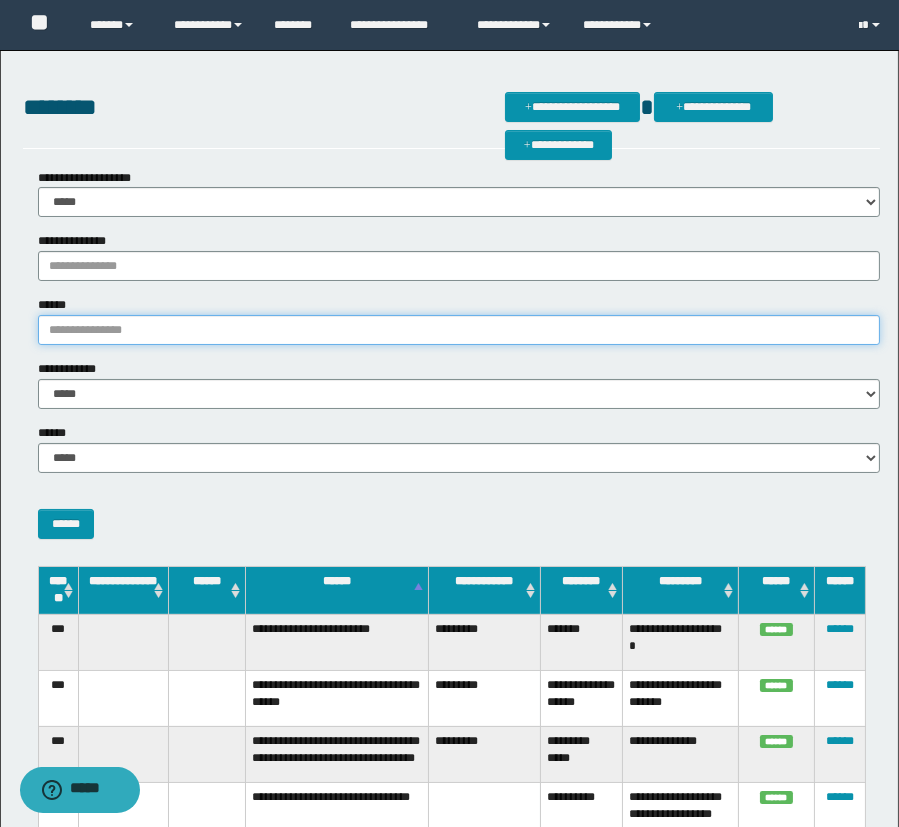 click on "******" at bounding box center (459, 330) 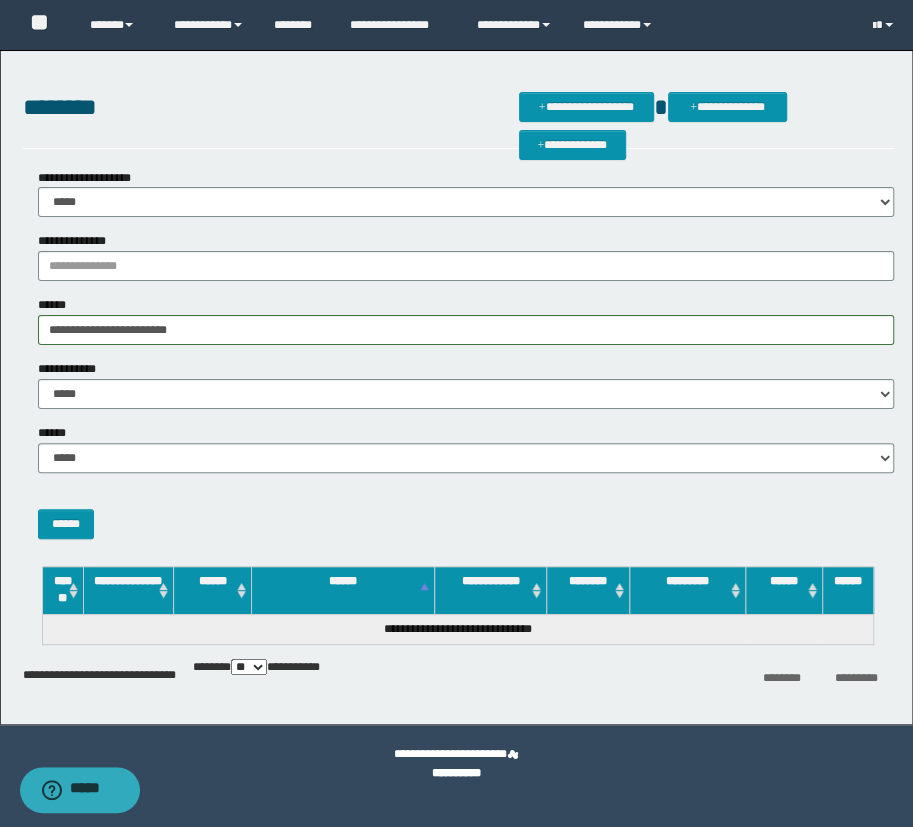 click on "**********" at bounding box center (458, 354) 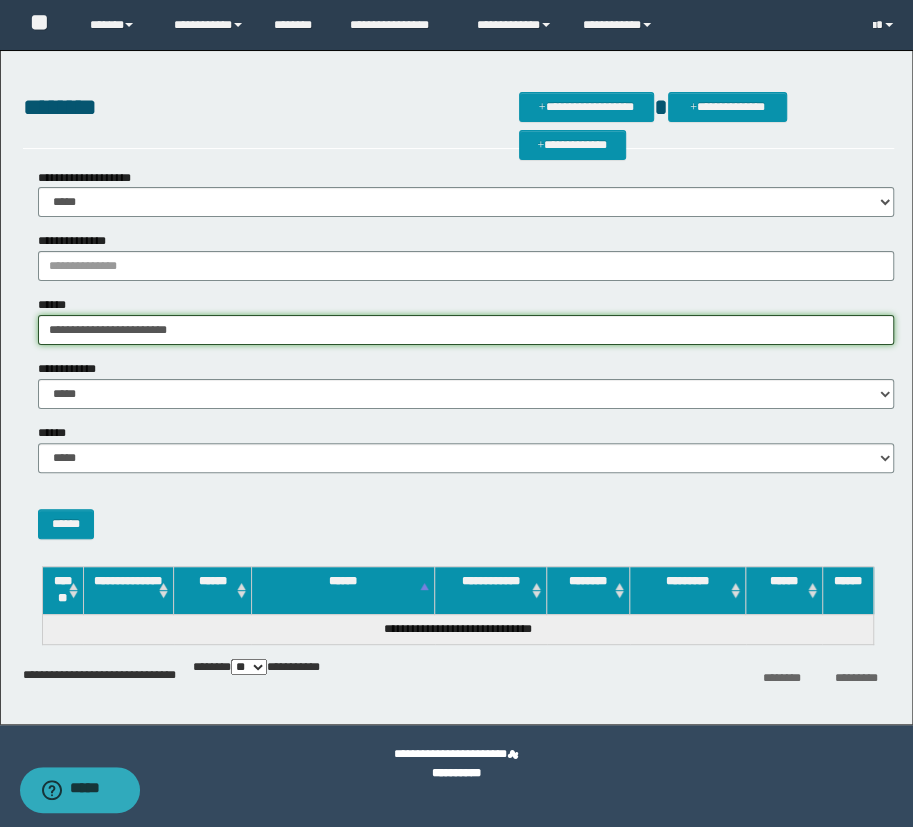 click on "**********" at bounding box center [466, 330] 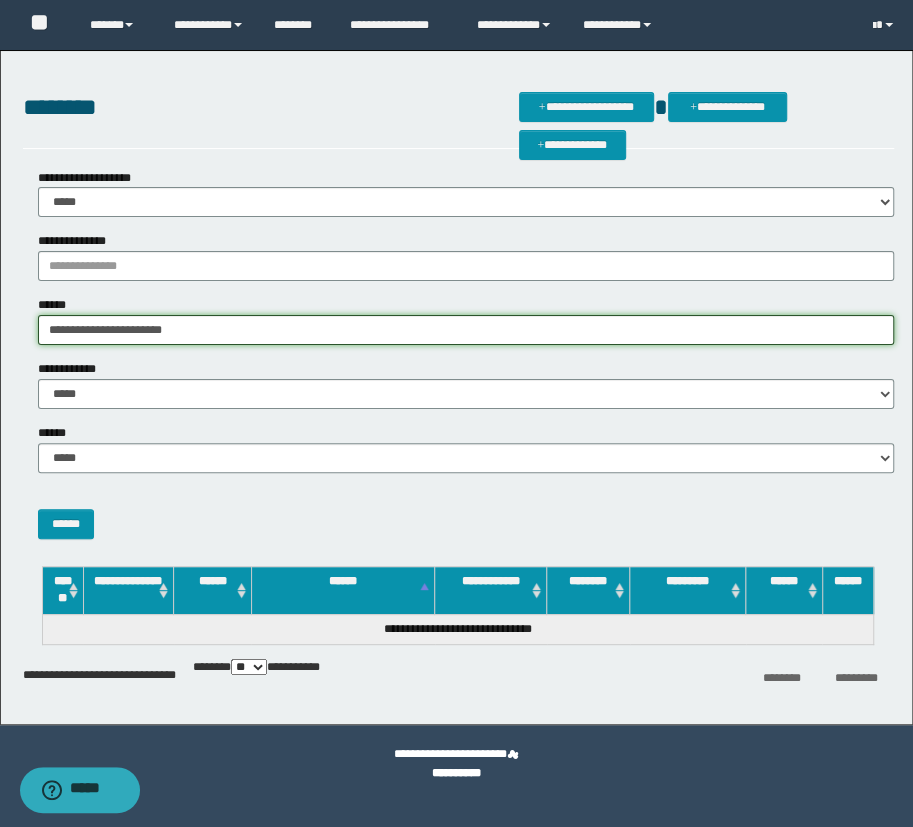type on "**********" 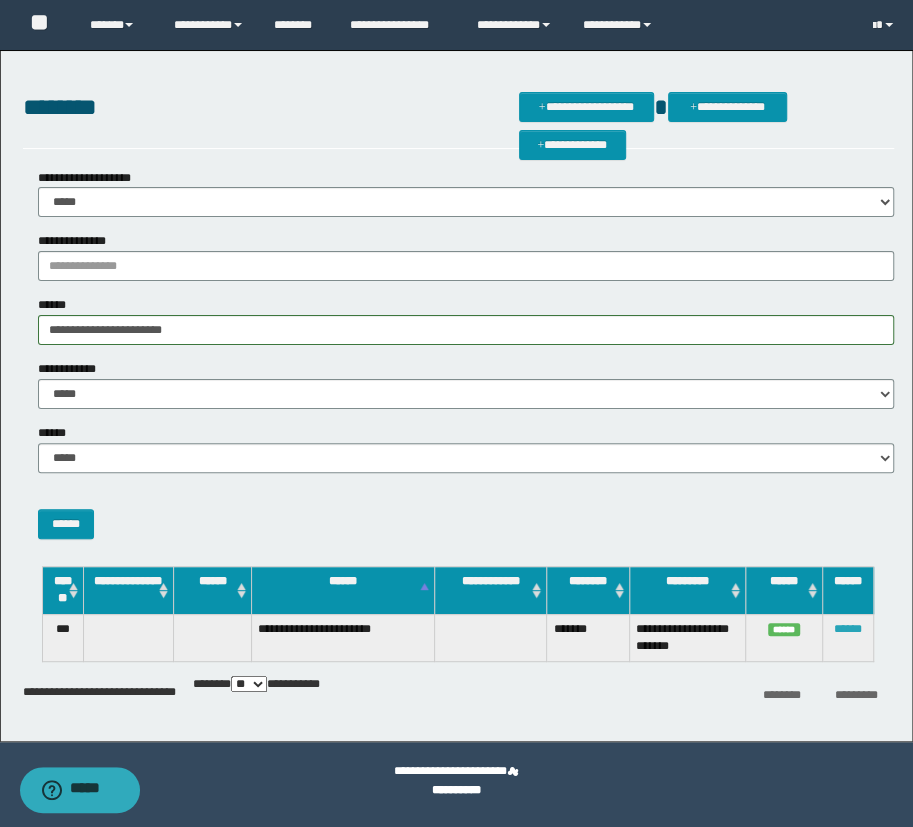 click on "******" at bounding box center [848, 629] 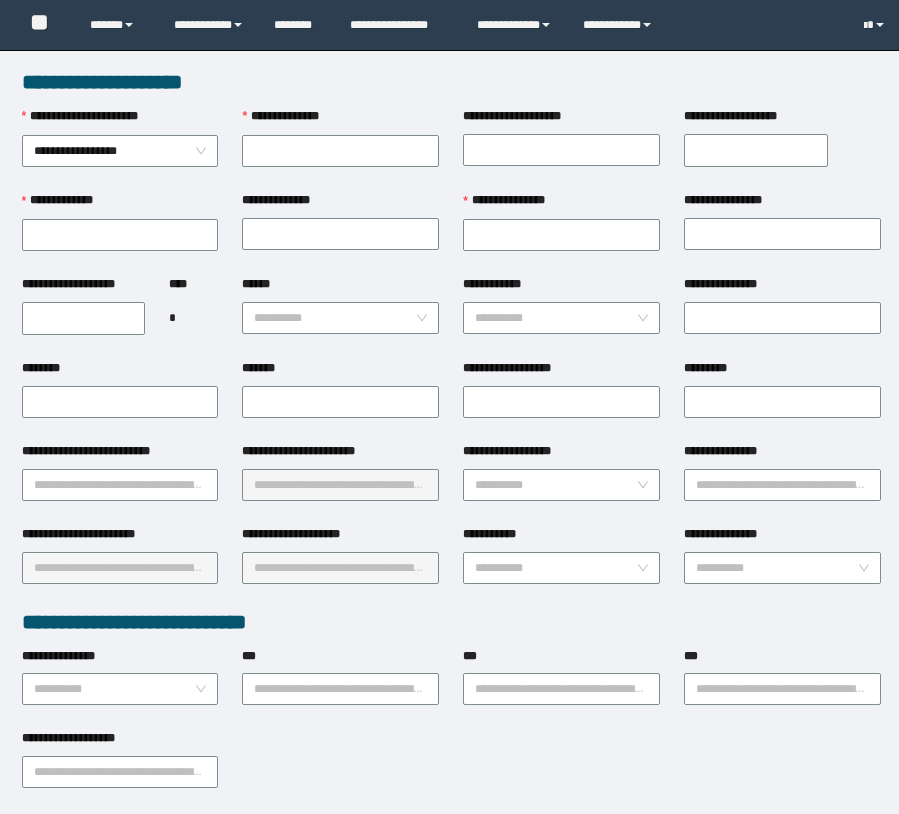 scroll, scrollTop: 0, scrollLeft: 0, axis: both 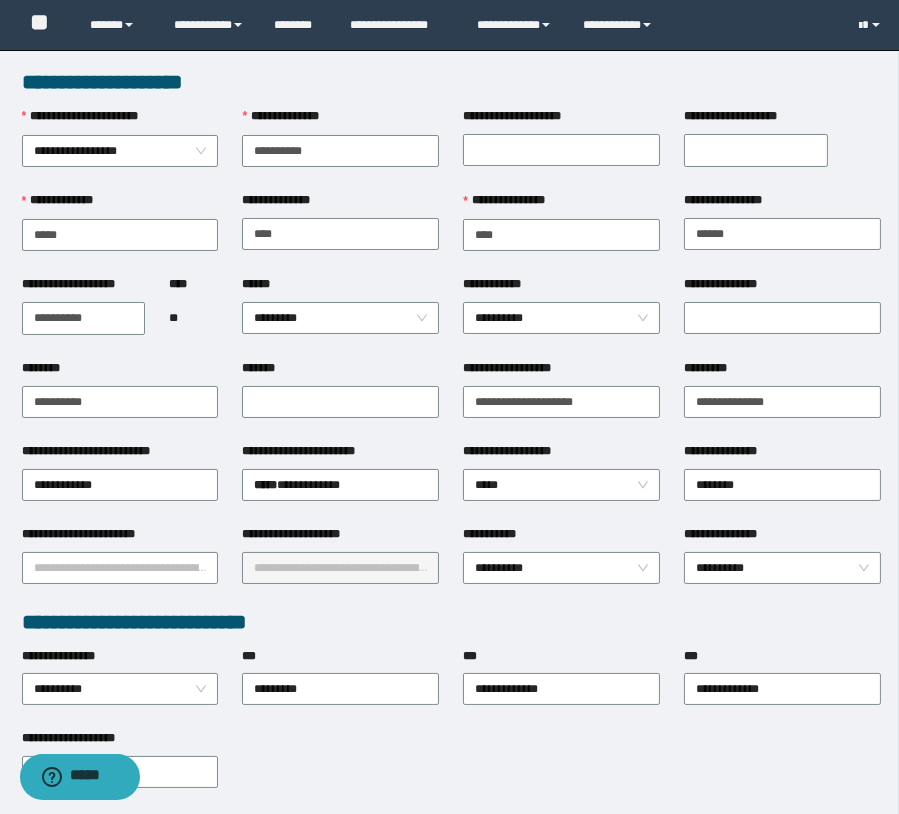 click on "*********" at bounding box center [782, 400] 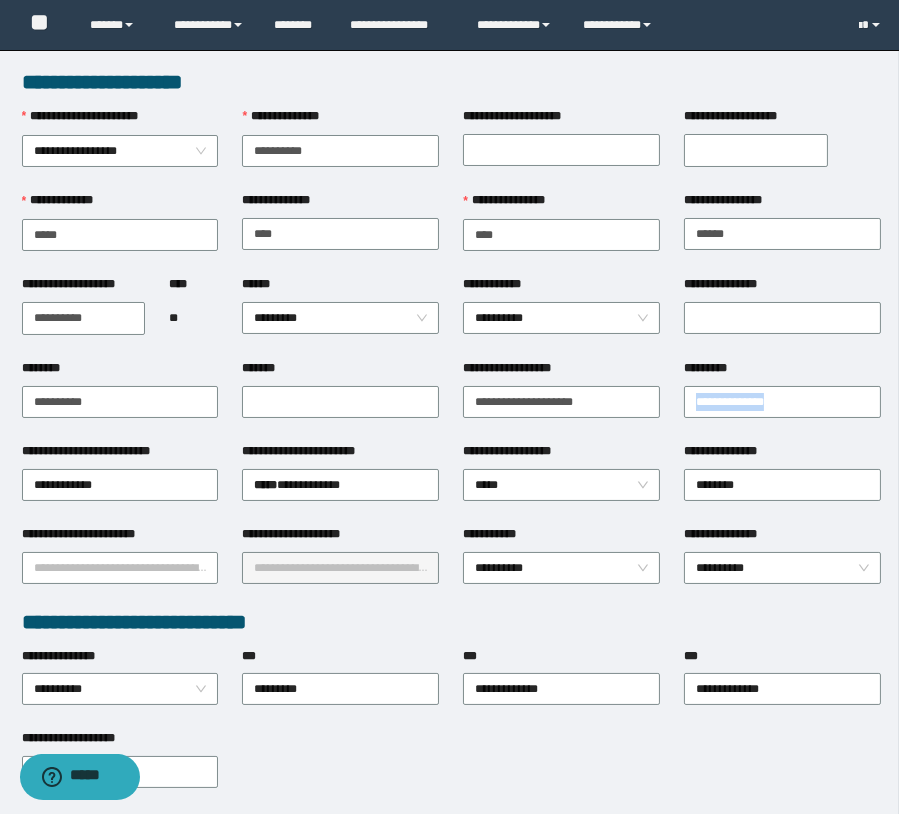 click on "*********" at bounding box center (782, 400) 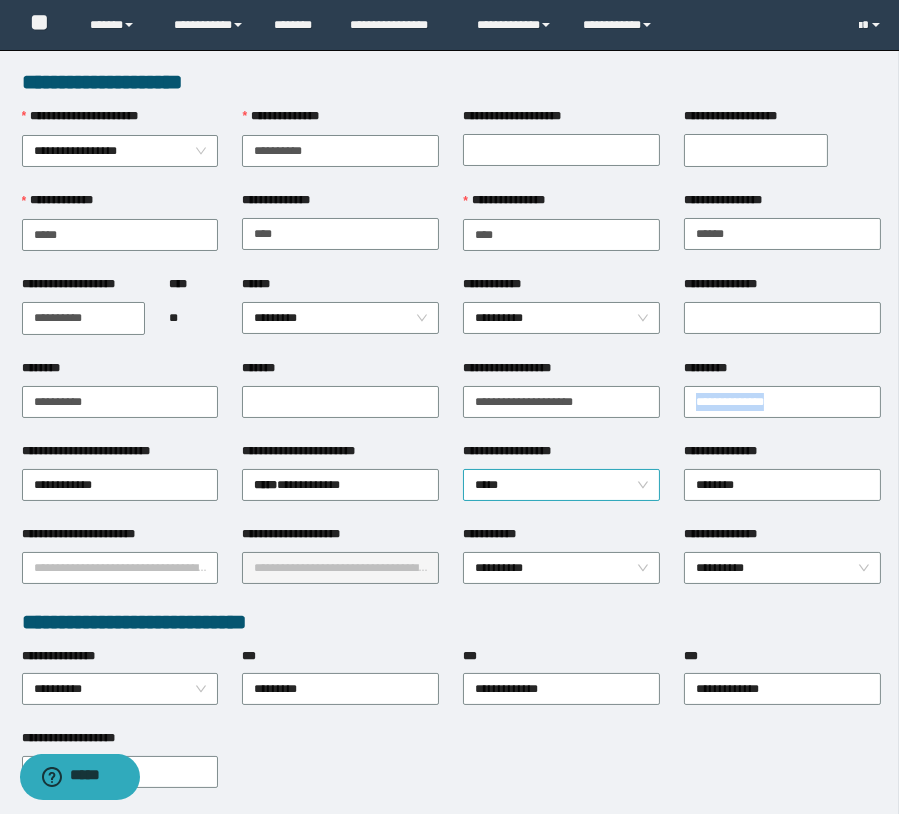 click on "*****" at bounding box center (561, 485) 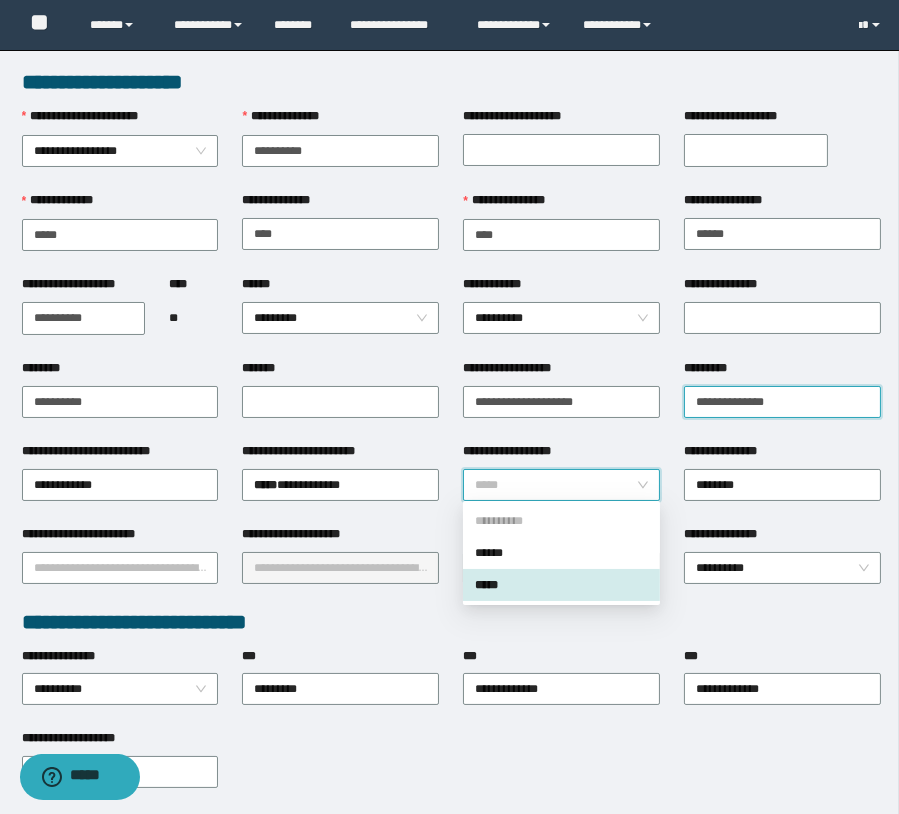click on "*********" at bounding box center [782, 402] 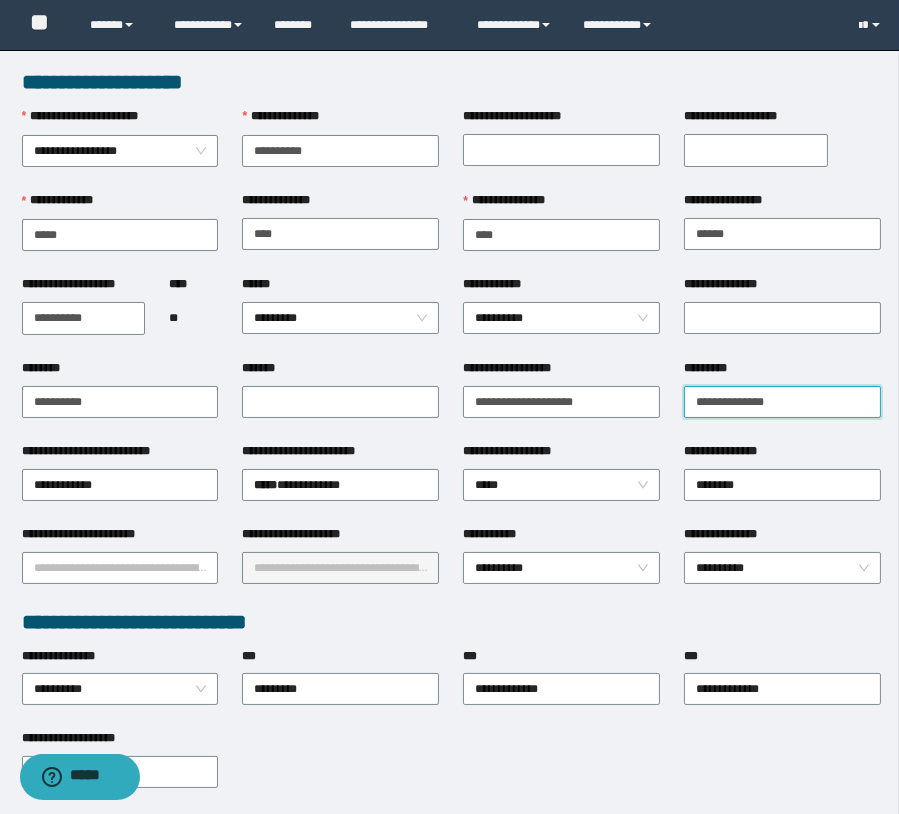 drag, startPoint x: 818, startPoint y: 394, endPoint x: 687, endPoint y: 405, distance: 131.46101 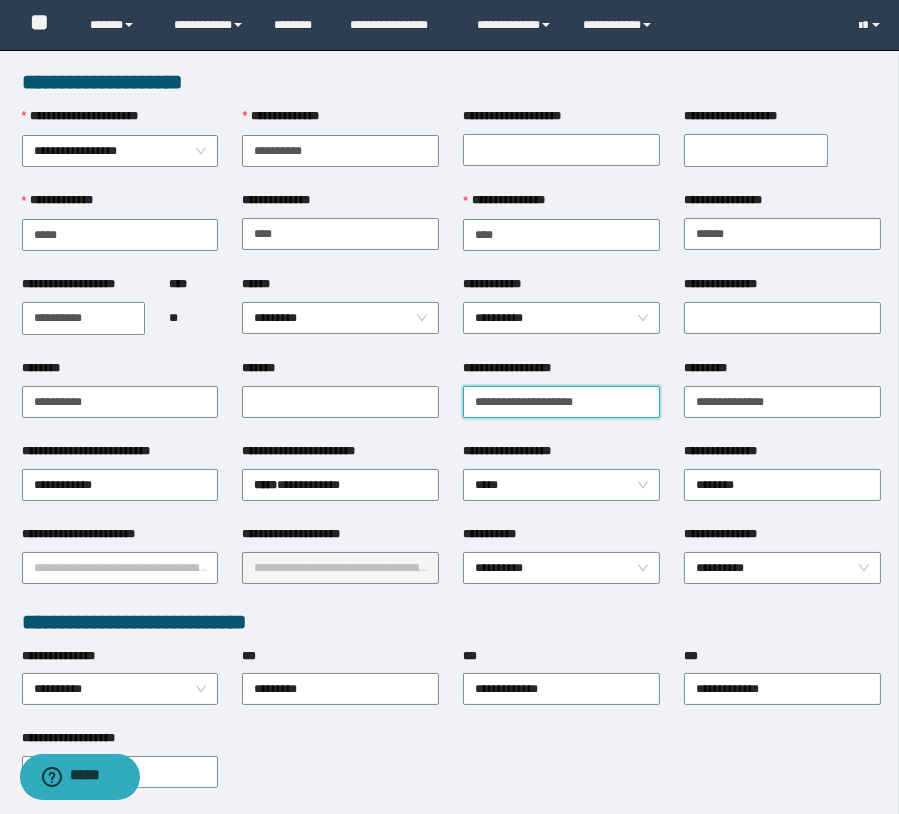 click on "**********" at bounding box center [561, 402] 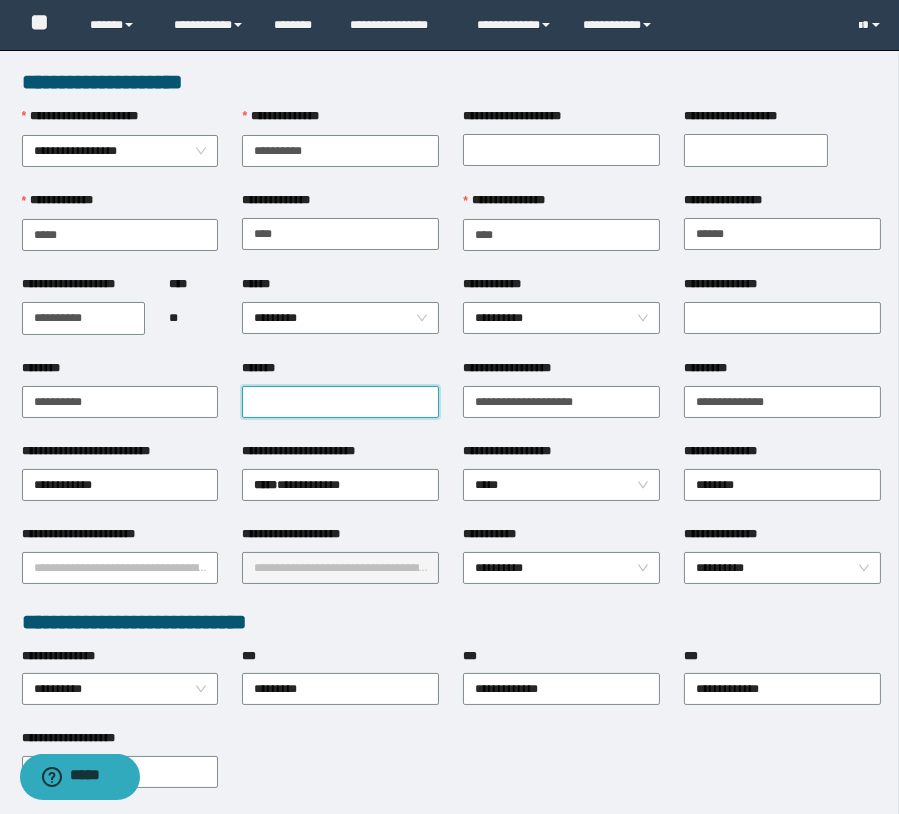 click on "*******" at bounding box center [340, 402] 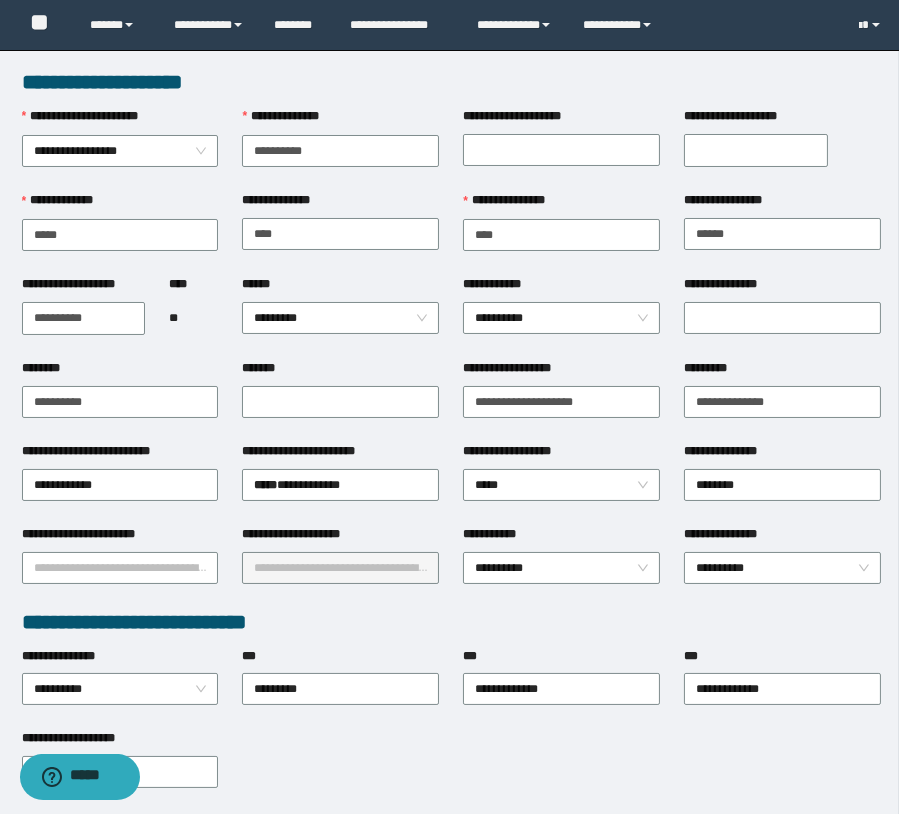 click on "********" at bounding box center (120, 400) 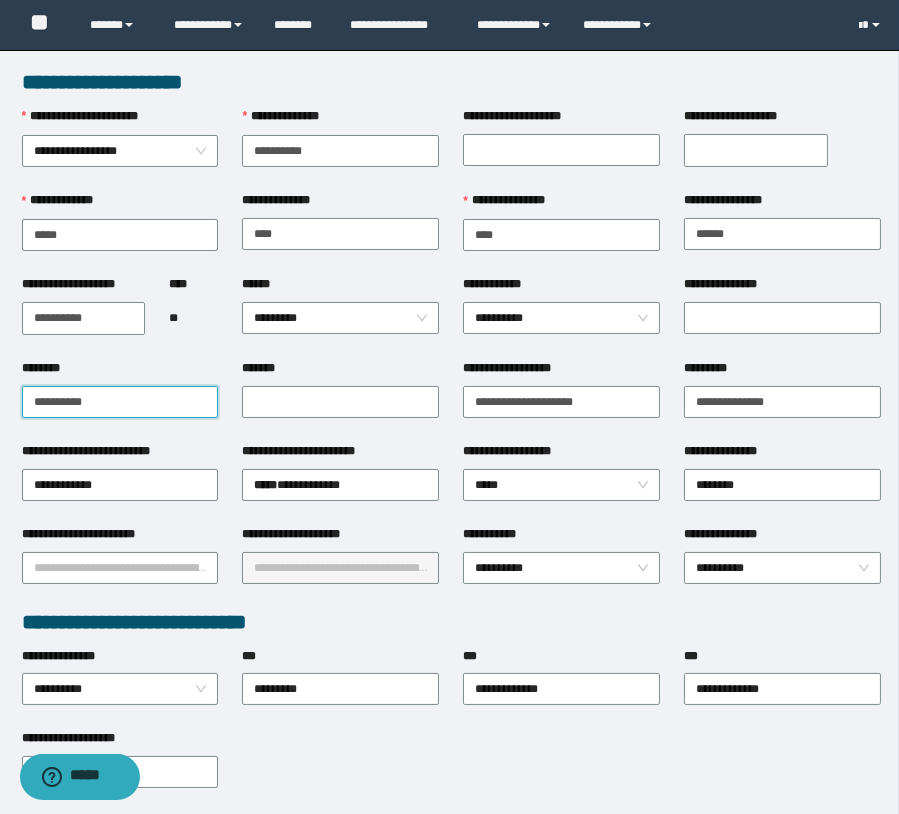 click on "********" at bounding box center (120, 402) 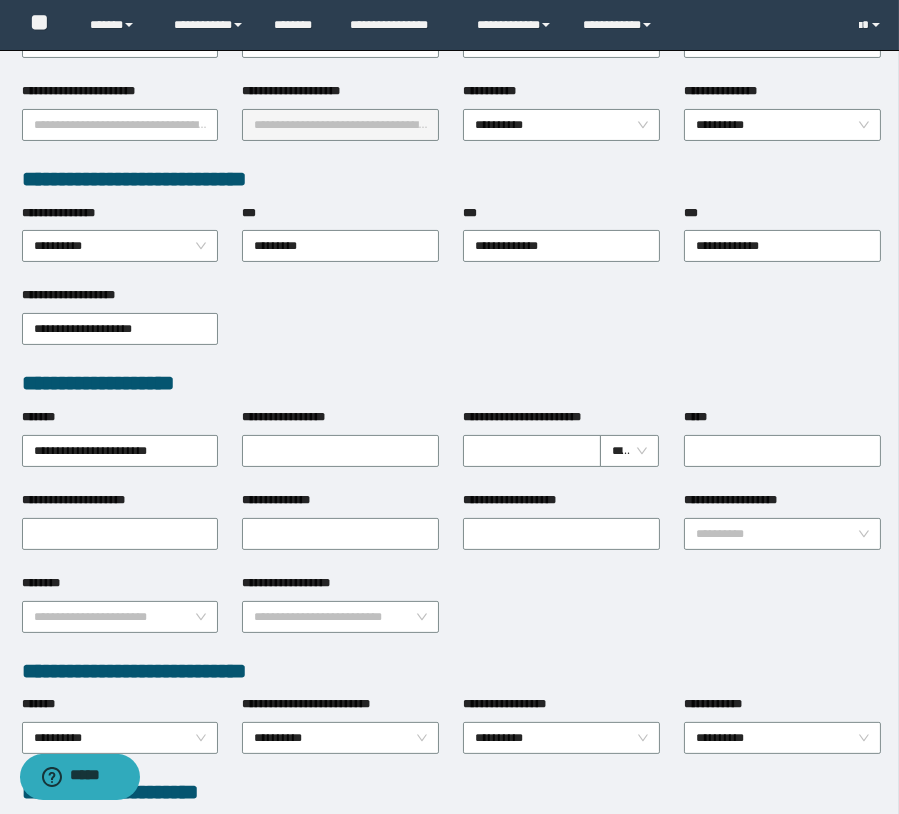 scroll, scrollTop: 454, scrollLeft: 0, axis: vertical 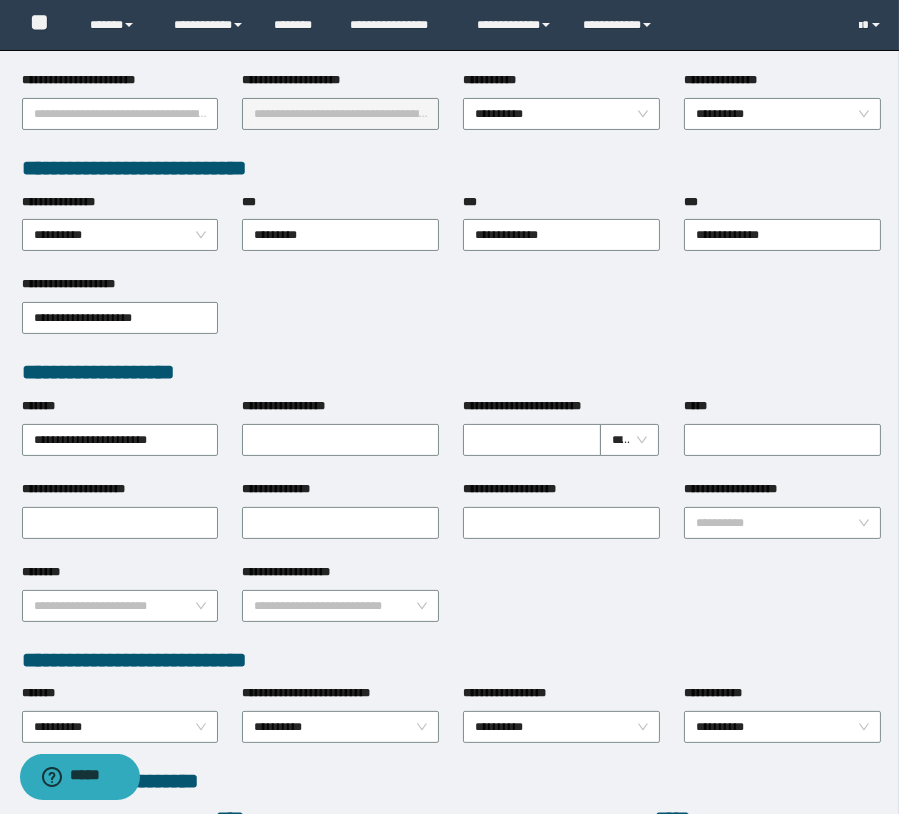 drag, startPoint x: 842, startPoint y: 700, endPoint x: 884, endPoint y: 701, distance: 42.0119 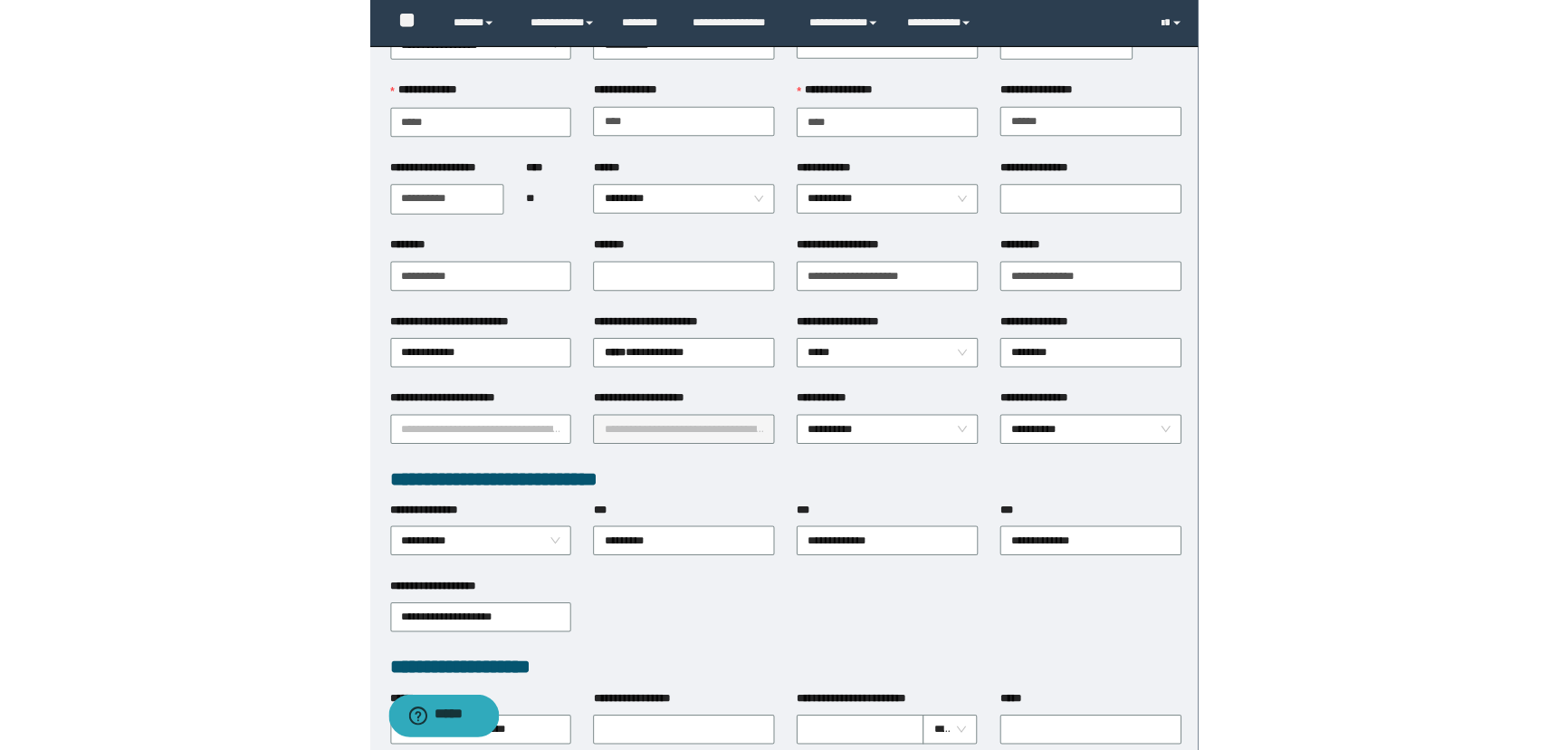 scroll, scrollTop: 82, scrollLeft: 0, axis: vertical 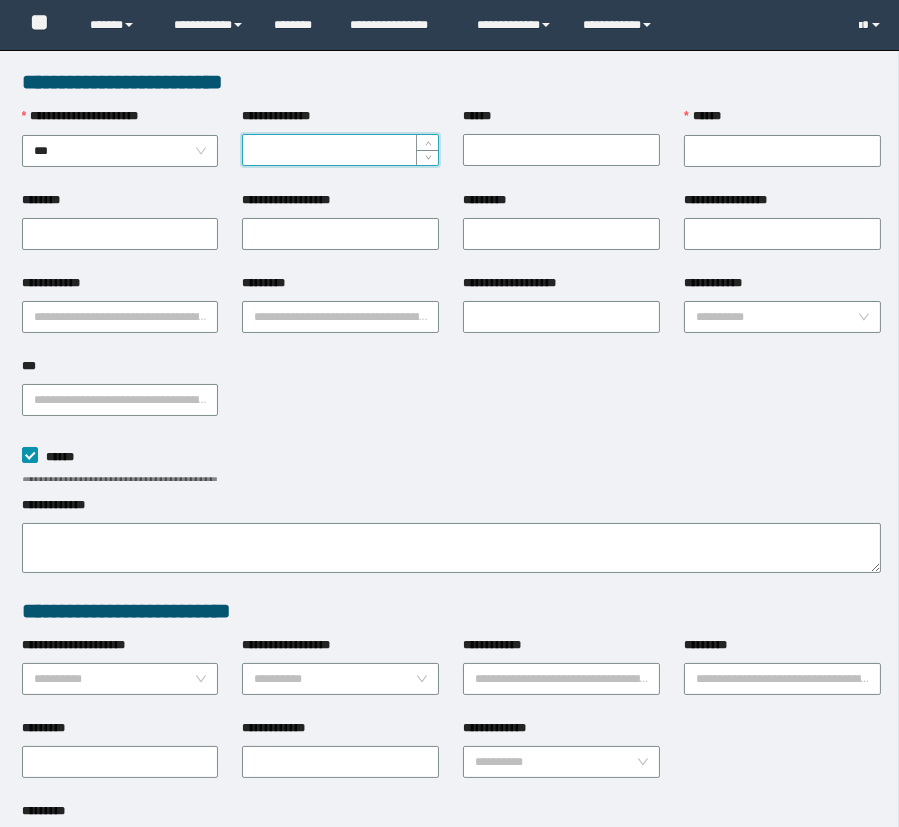 type on "**********" 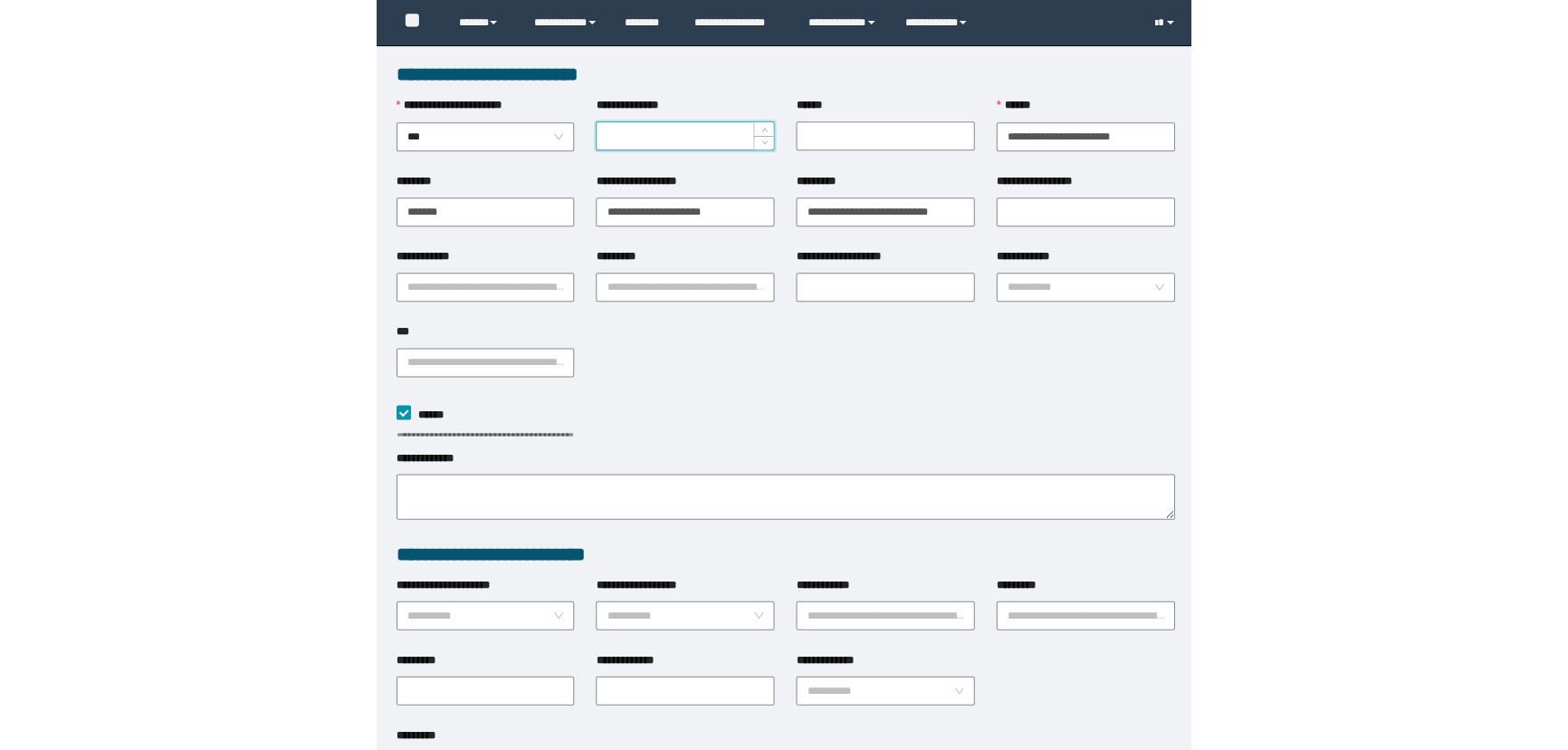 scroll, scrollTop: 0, scrollLeft: 0, axis: both 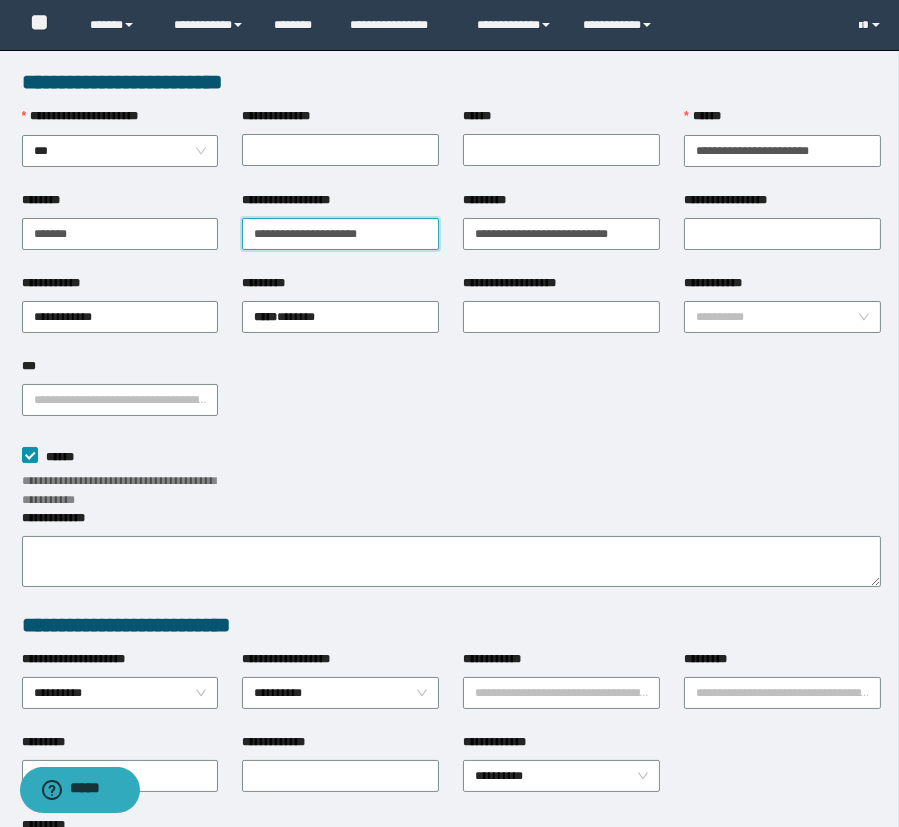 click on "**********" at bounding box center (340, 234) 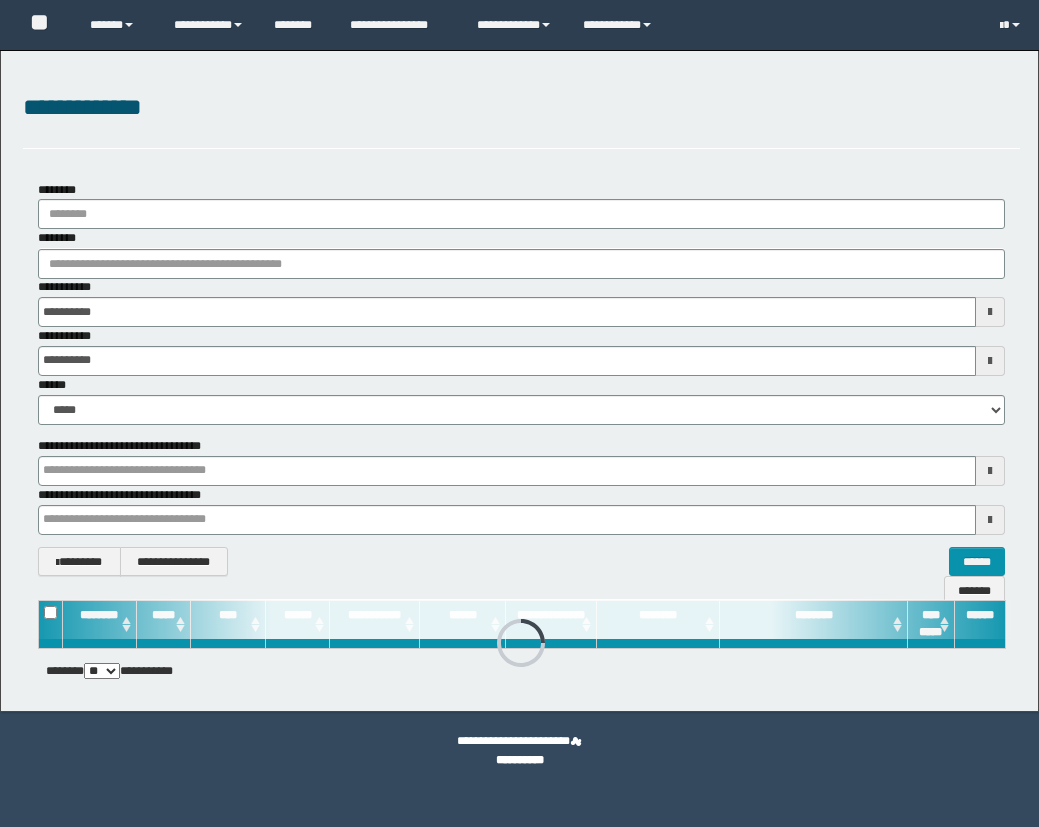 scroll, scrollTop: 0, scrollLeft: 0, axis: both 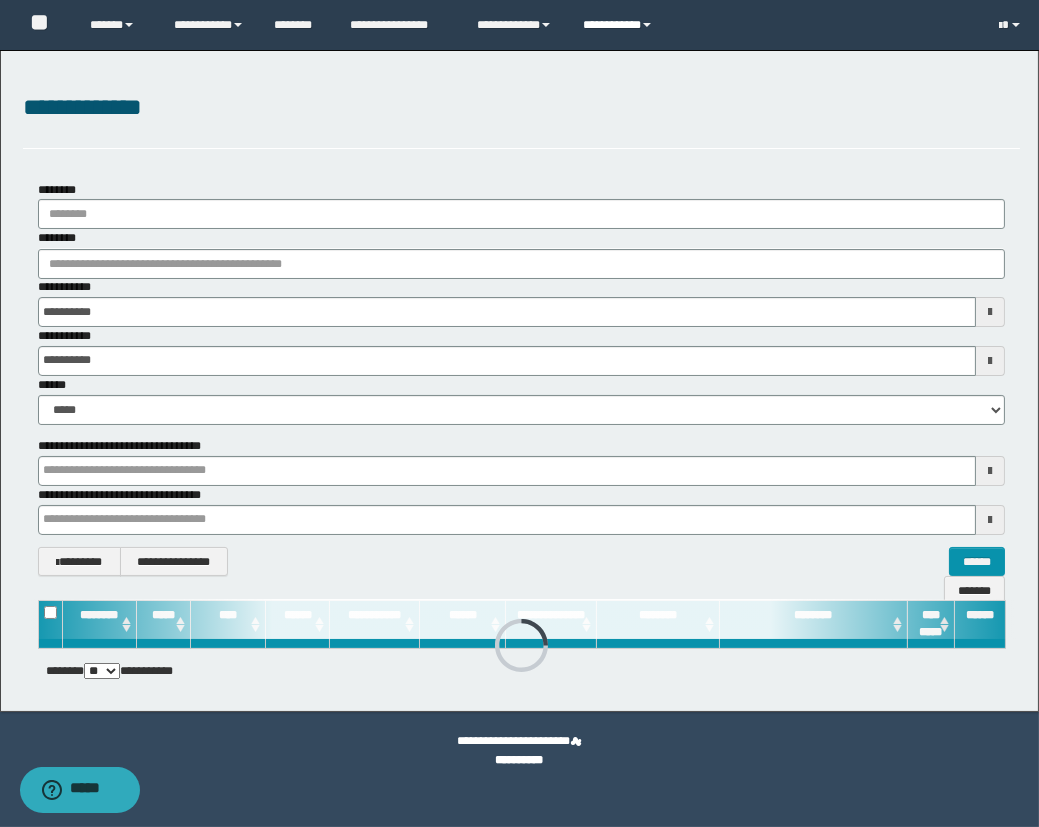 click on "**********" at bounding box center [620, 25] 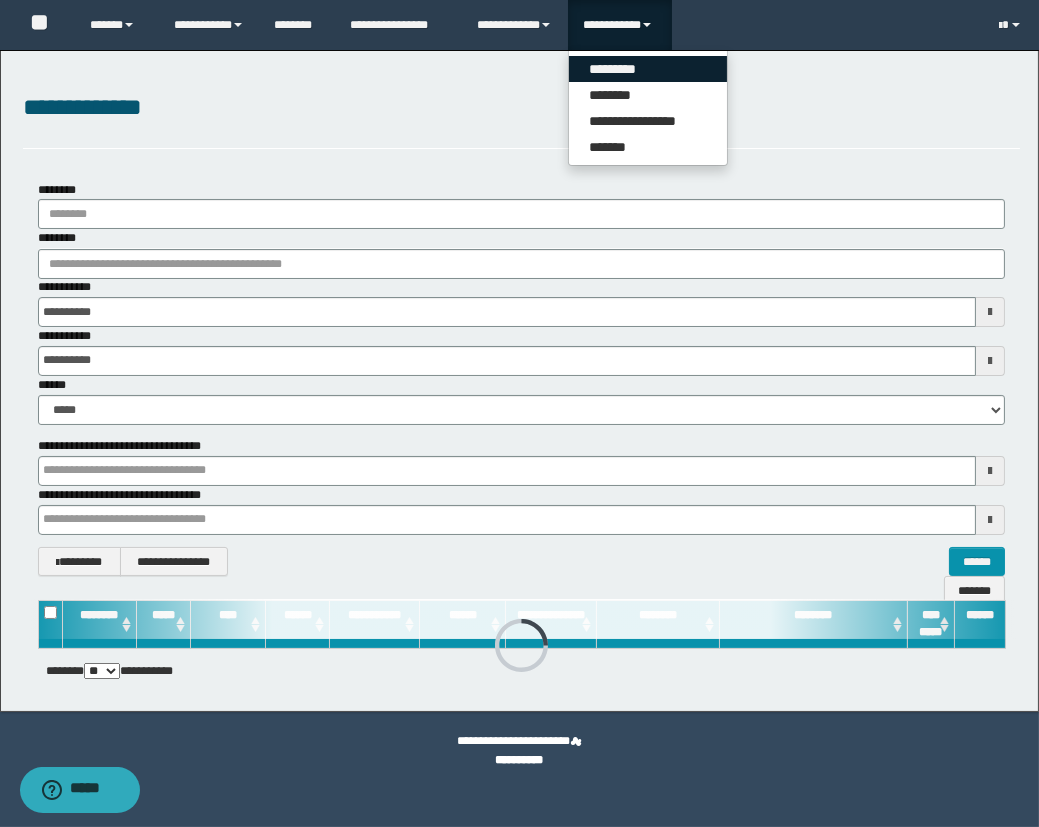 click on "*********" at bounding box center (648, 69) 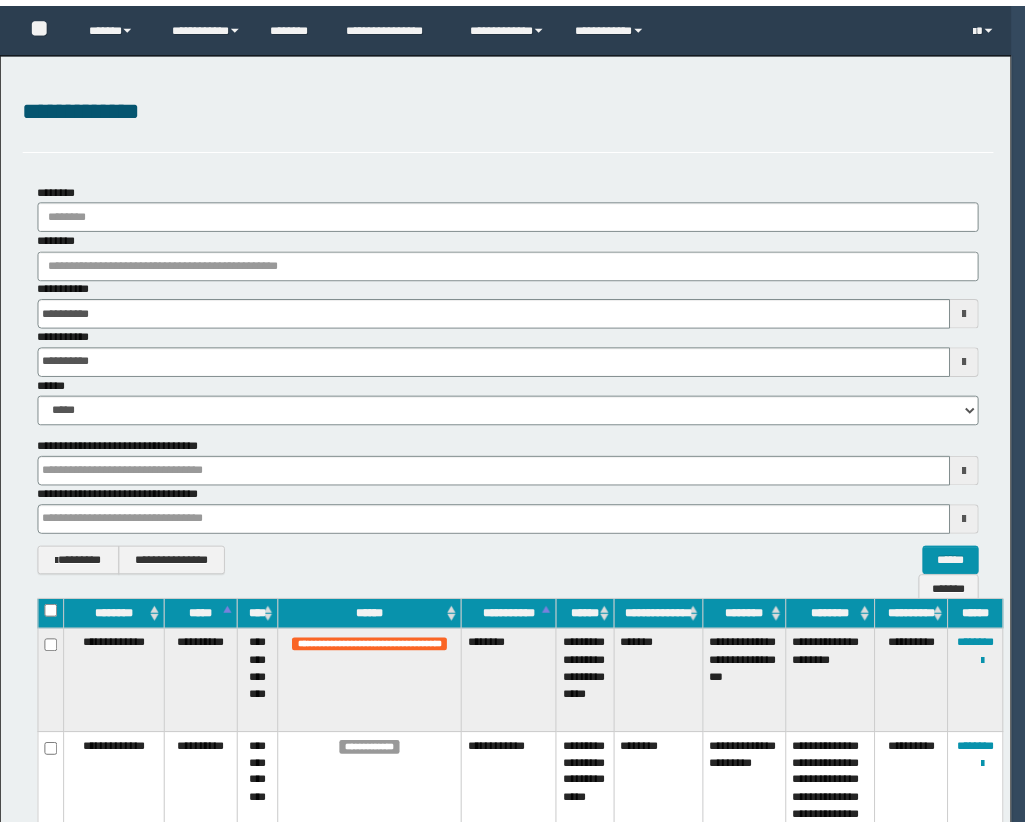 scroll, scrollTop: 0, scrollLeft: 0, axis: both 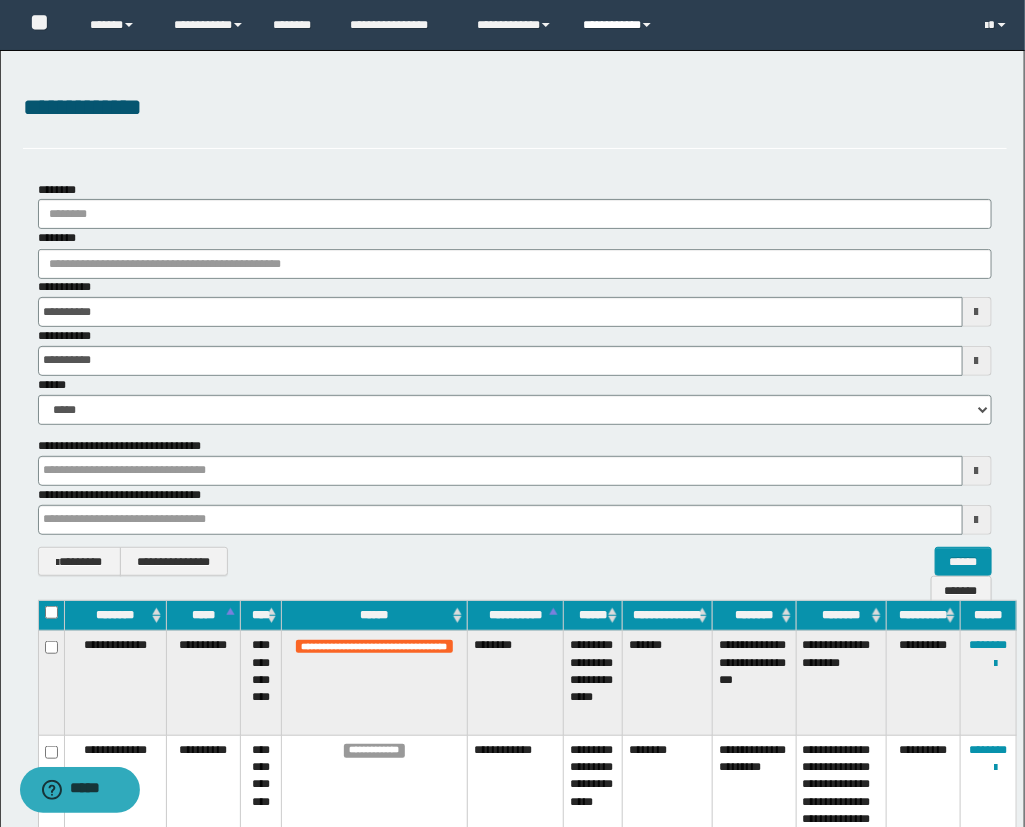 click on "**********" at bounding box center [620, 25] 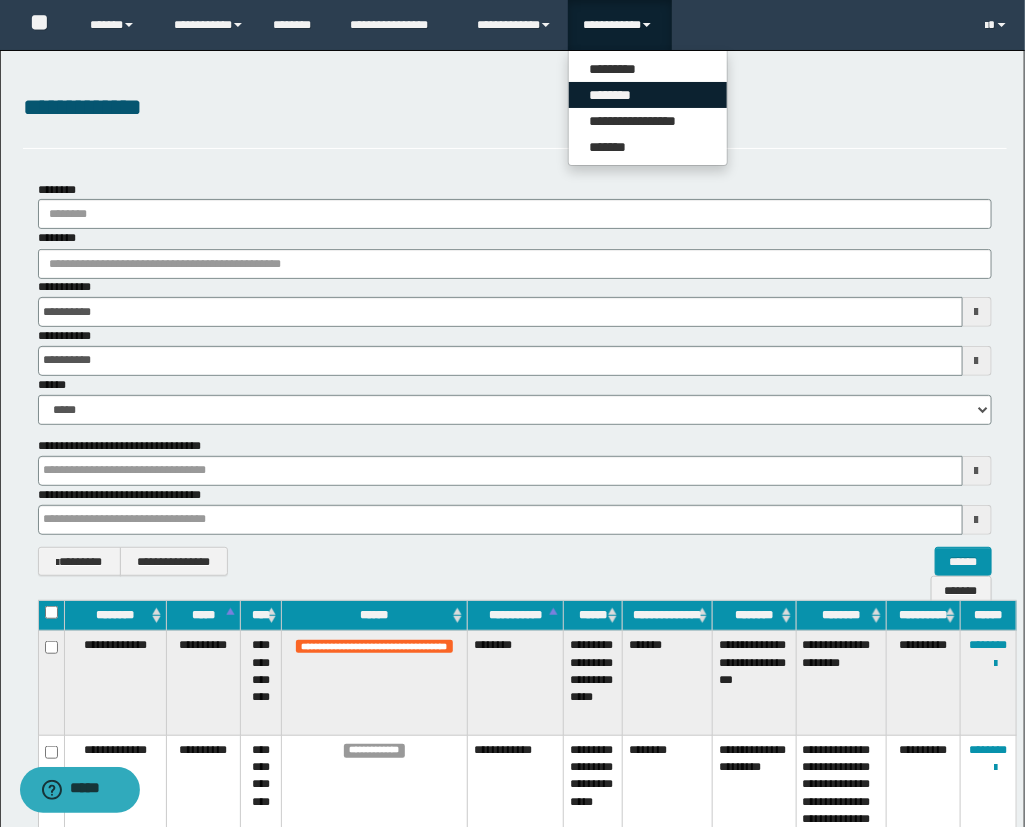 click on "********" at bounding box center (648, 95) 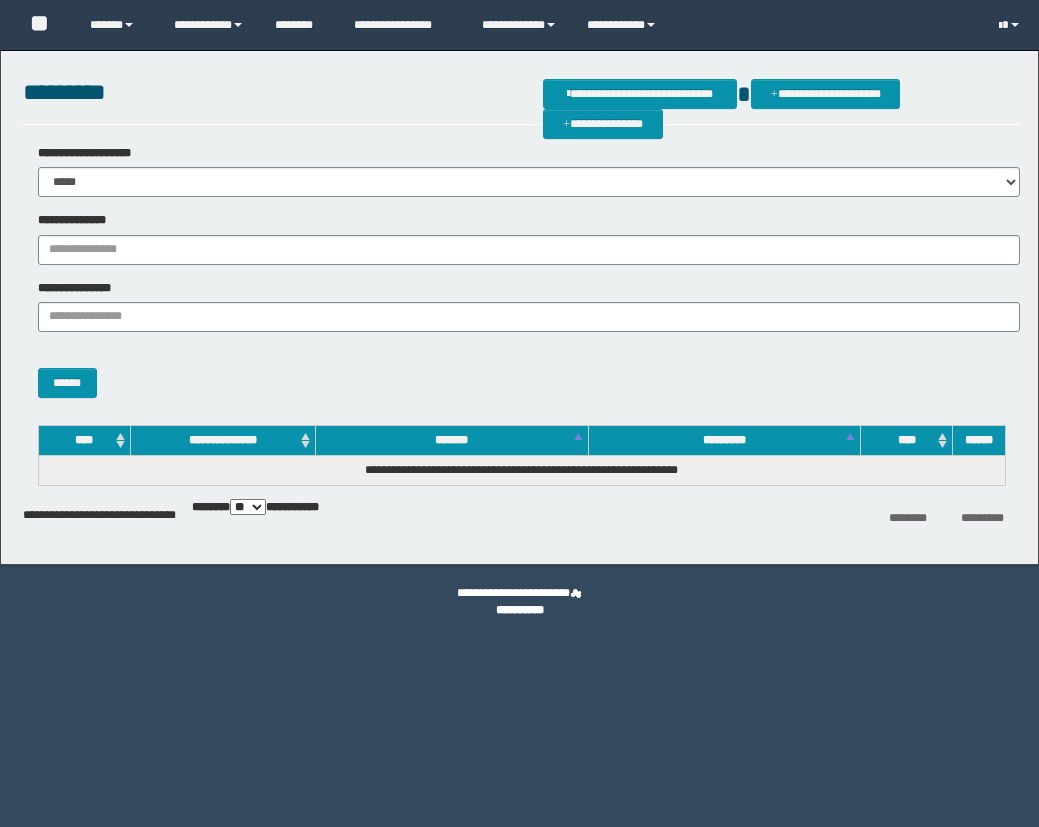 scroll, scrollTop: 0, scrollLeft: 0, axis: both 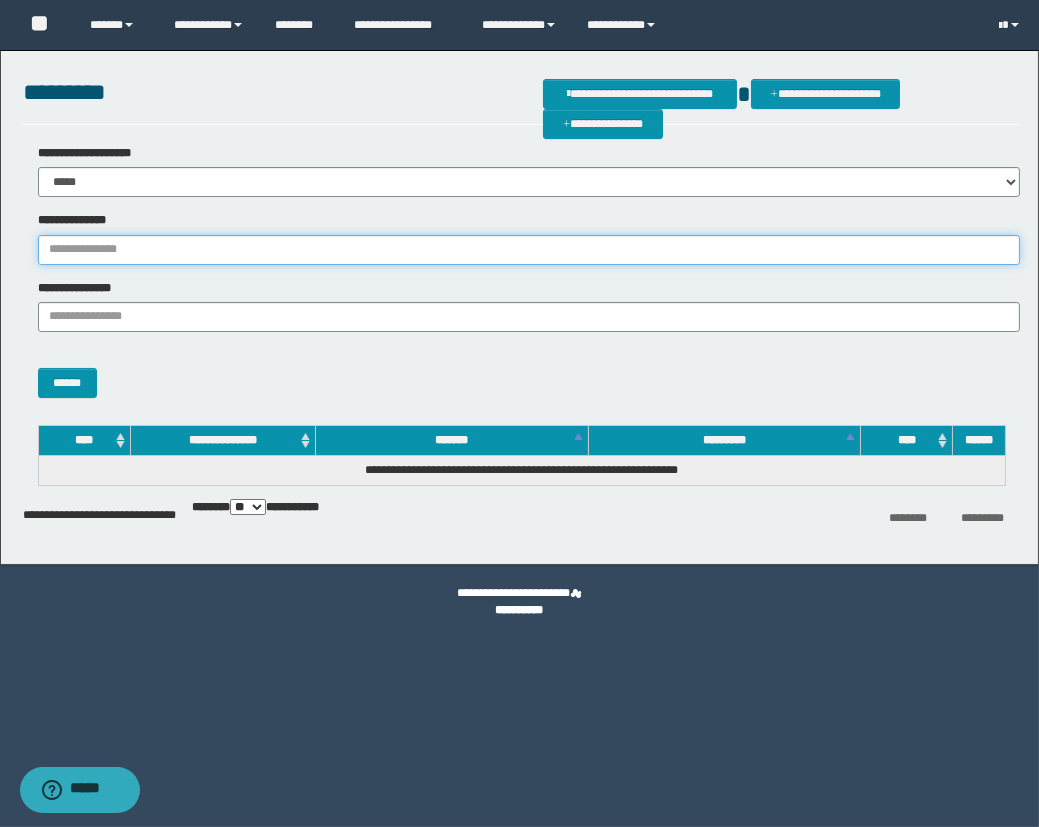 click on "**********" at bounding box center (529, 250) 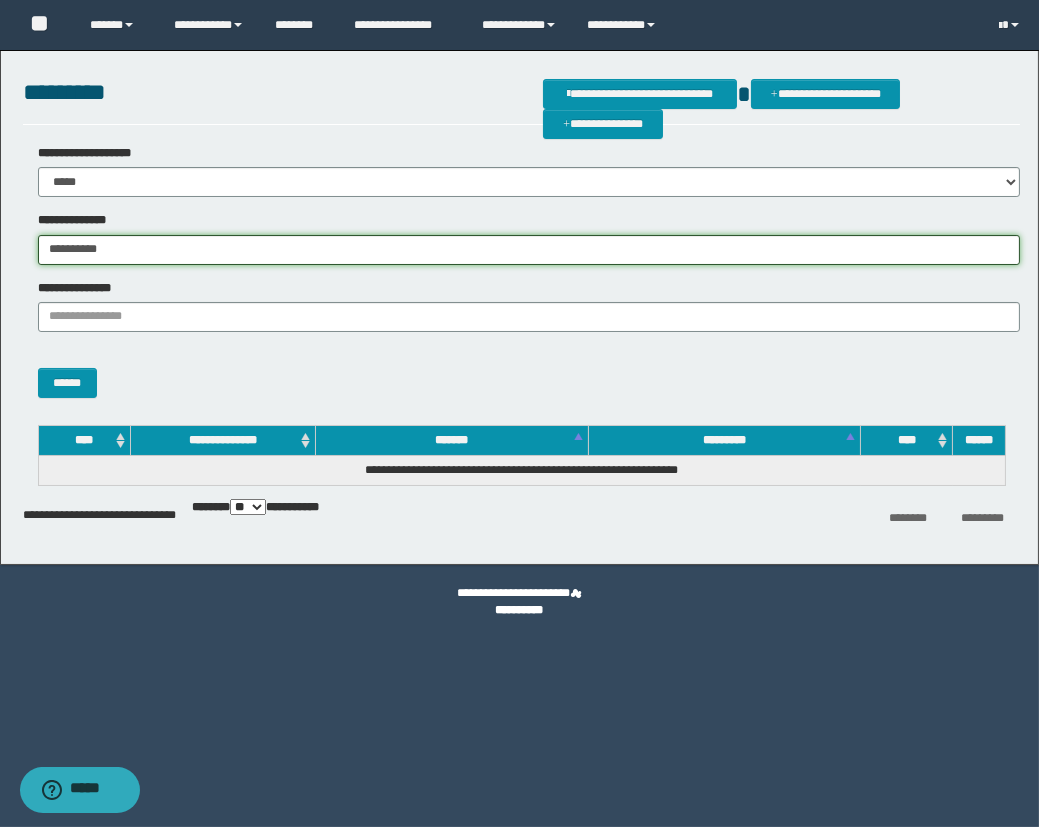 type on "**********" 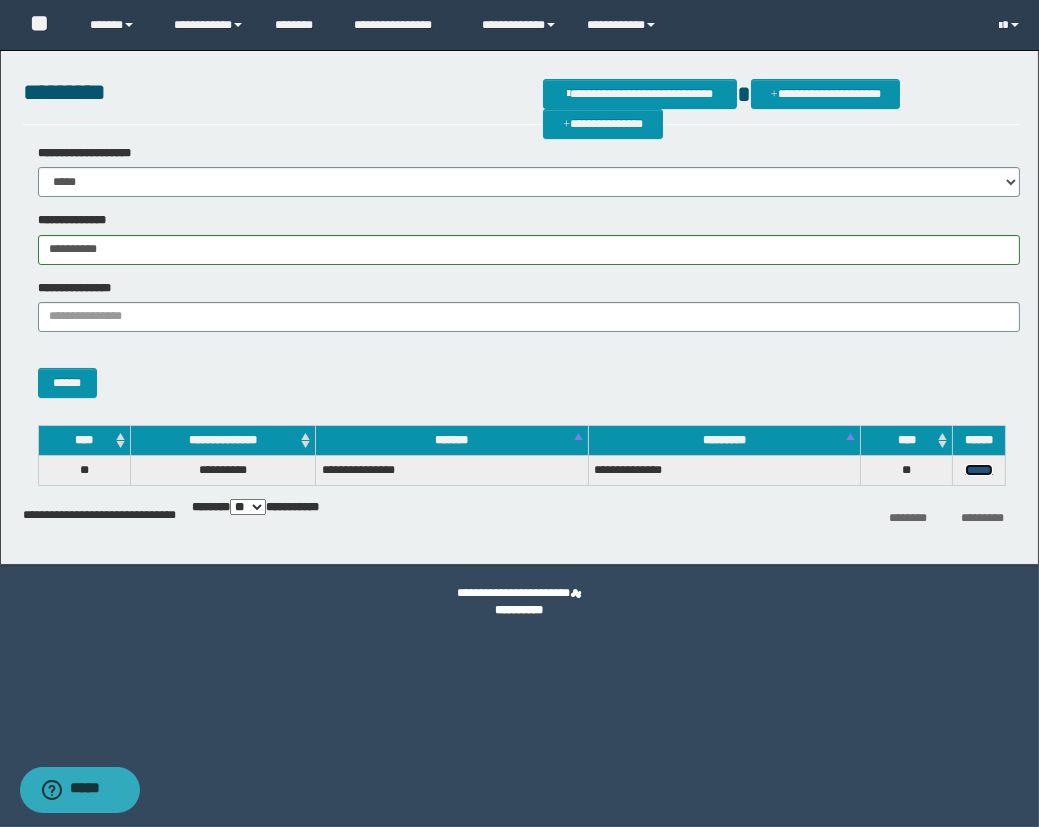 click on "******" at bounding box center [979, 470] 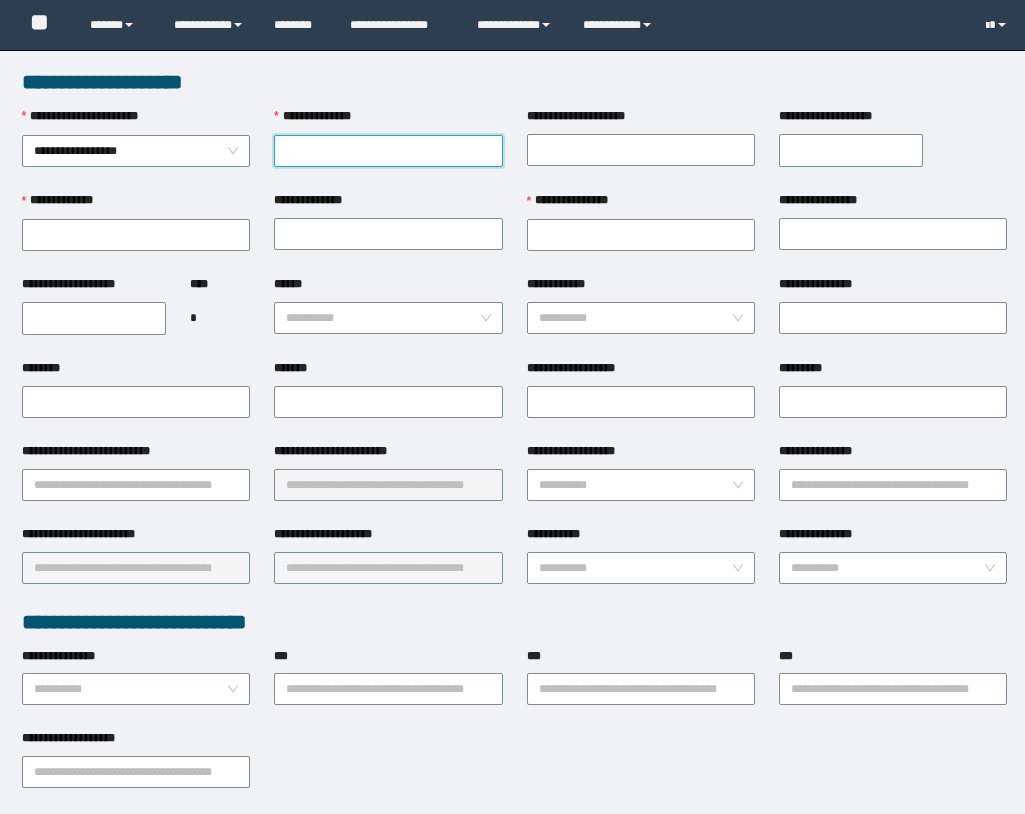 scroll, scrollTop: 0, scrollLeft: 0, axis: both 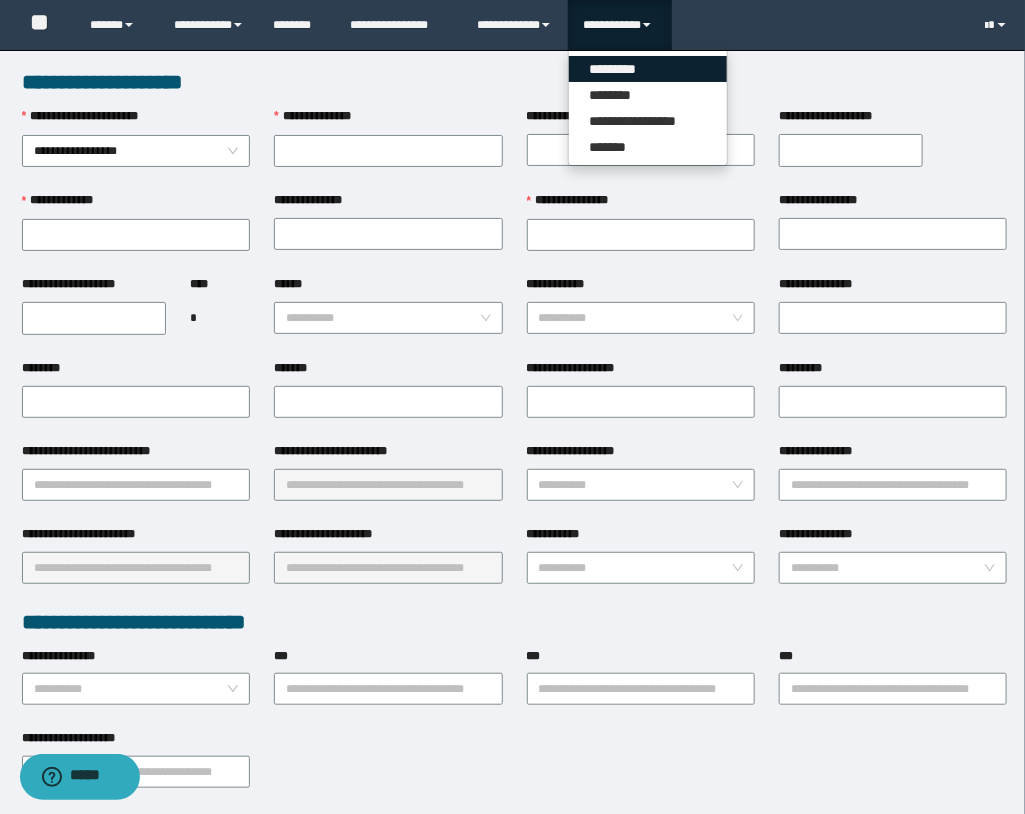 click on "*********" at bounding box center [648, 69] 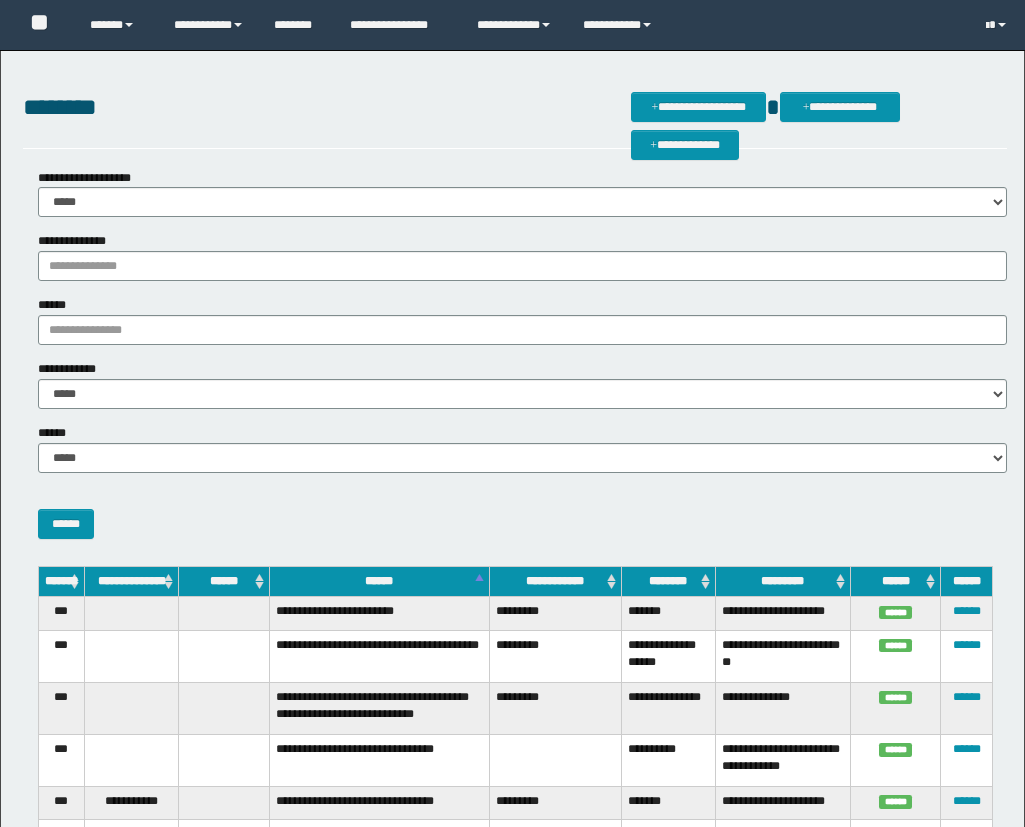 scroll, scrollTop: 0, scrollLeft: 0, axis: both 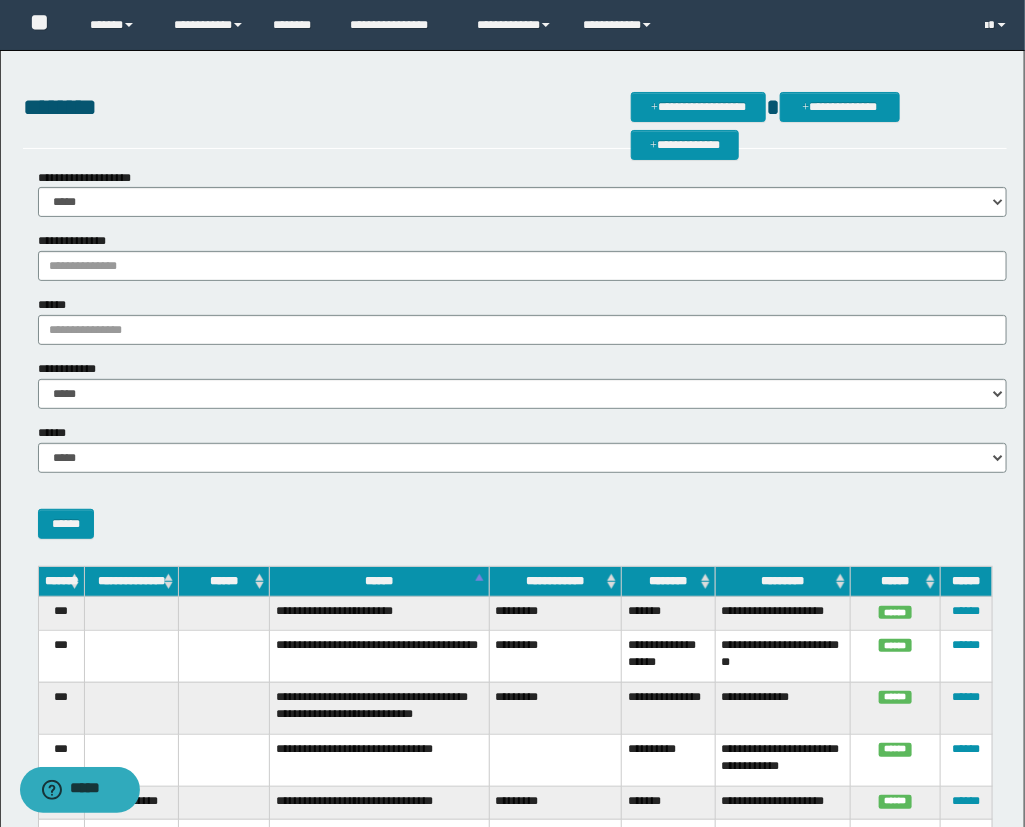 drag, startPoint x: 357, startPoint y: 299, endPoint x: 345, endPoint y: 322, distance: 25.942244 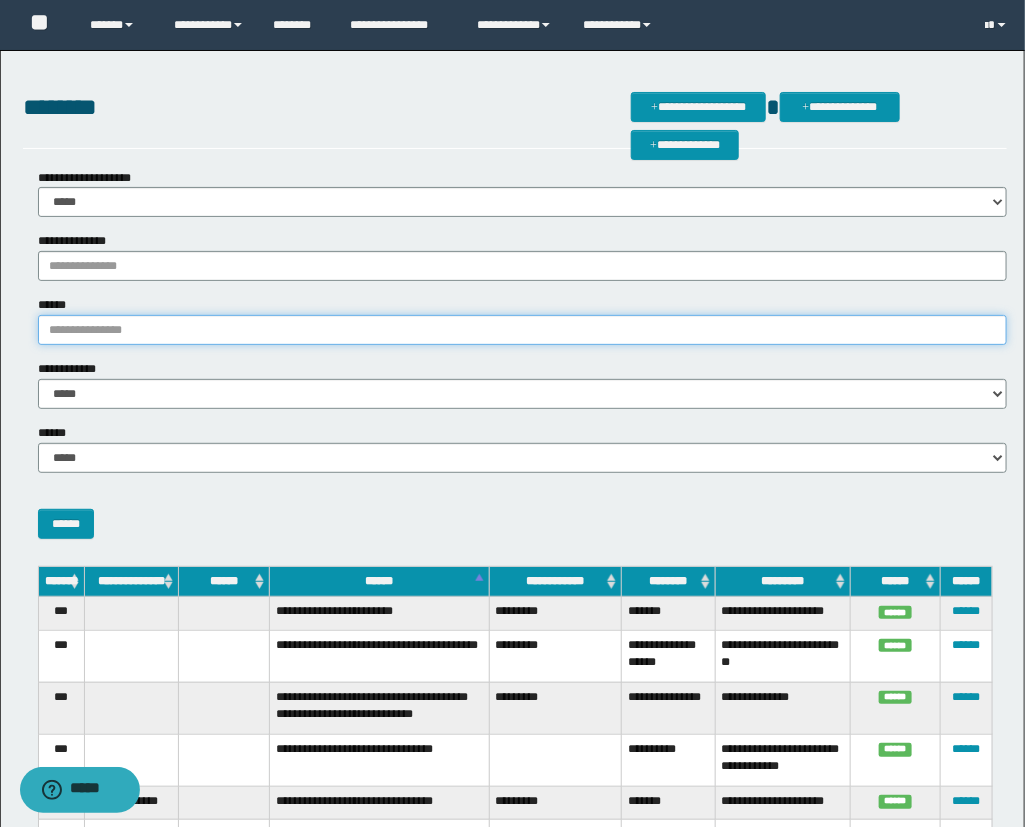 click on "******" at bounding box center [522, 330] 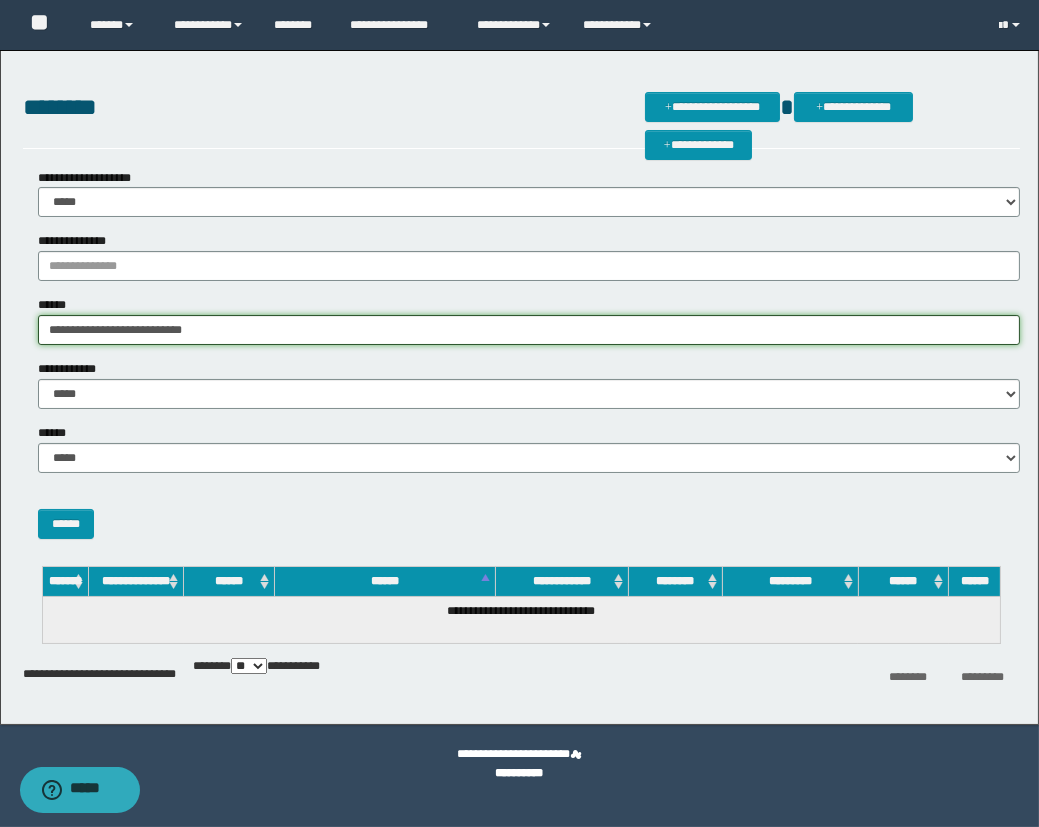 click on "**********" at bounding box center [529, 330] 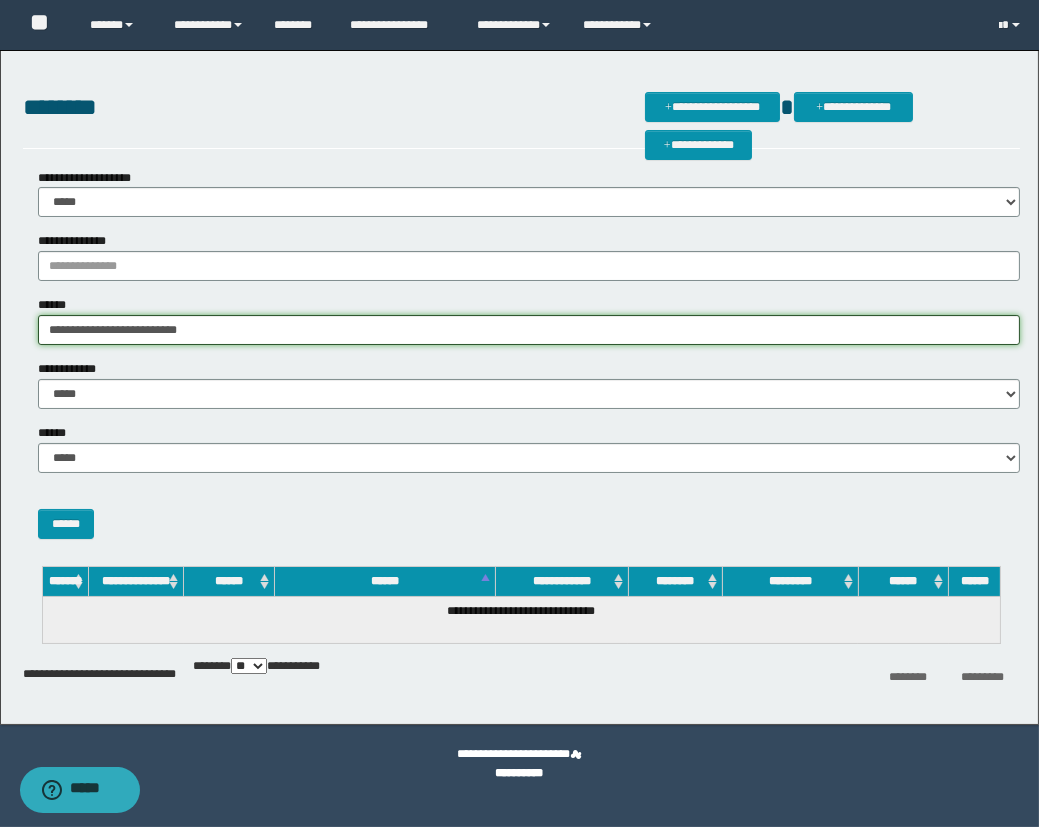 drag, startPoint x: 238, startPoint y: 331, endPoint x: 172, endPoint y: 330, distance: 66.007576 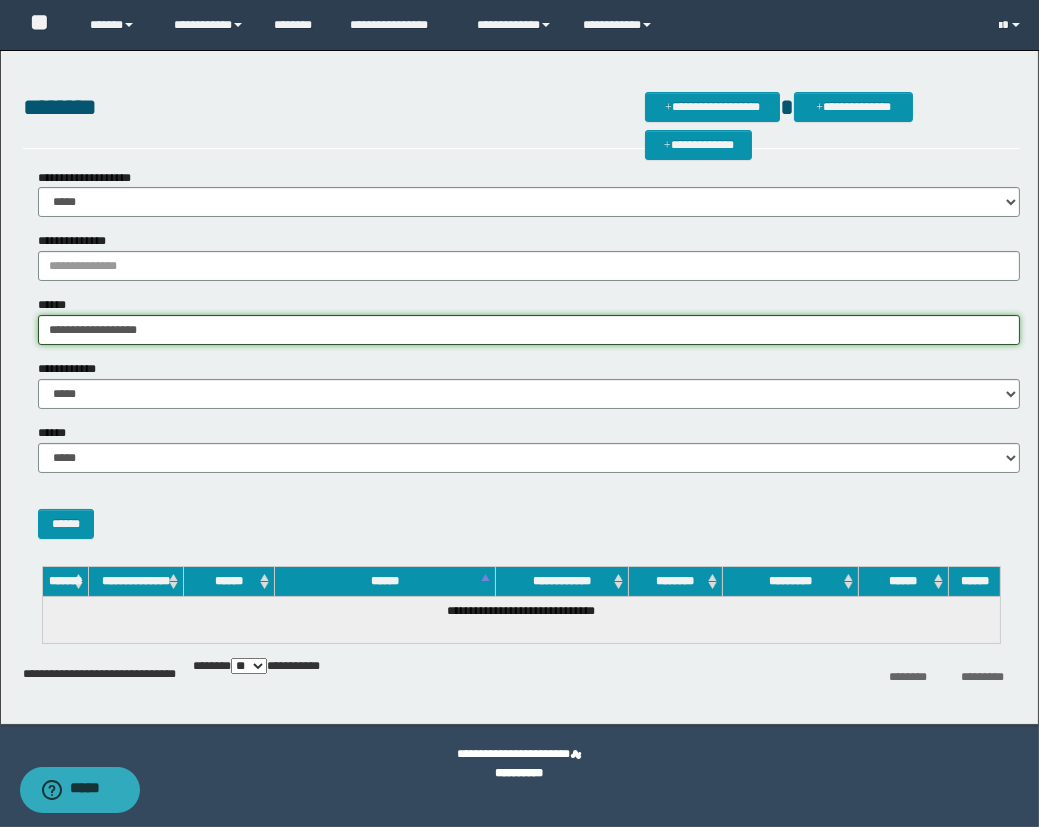 type on "**********" 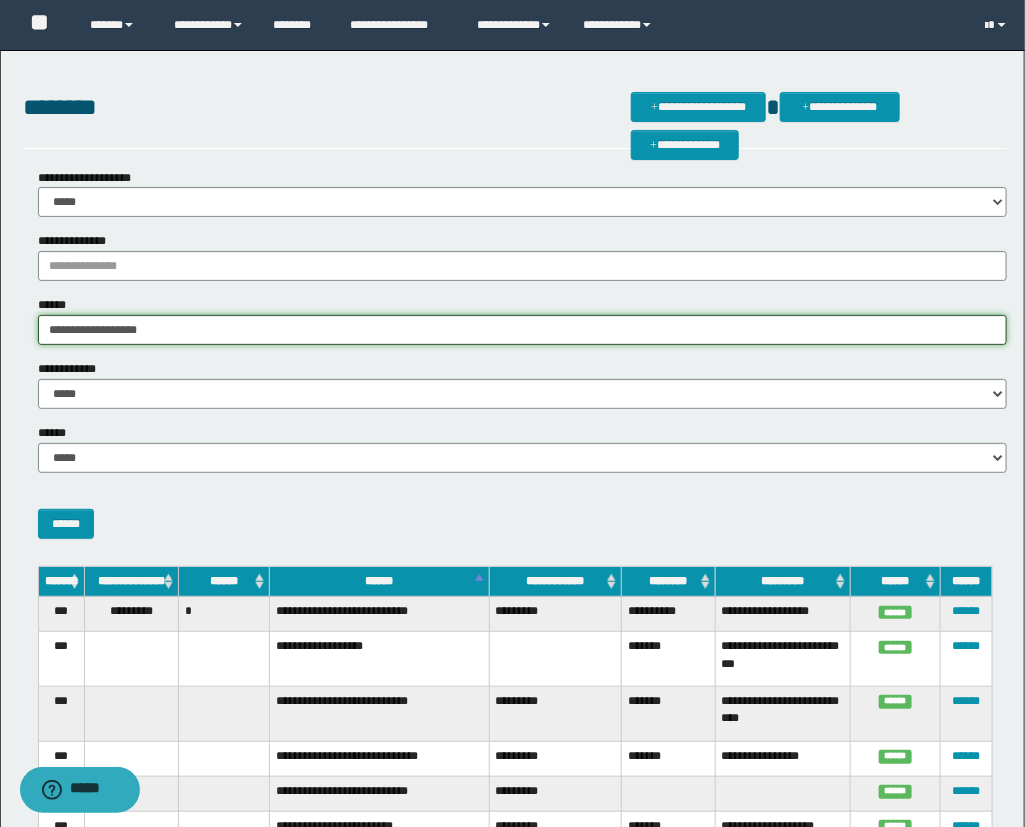 click on "**********" at bounding box center (522, 330) 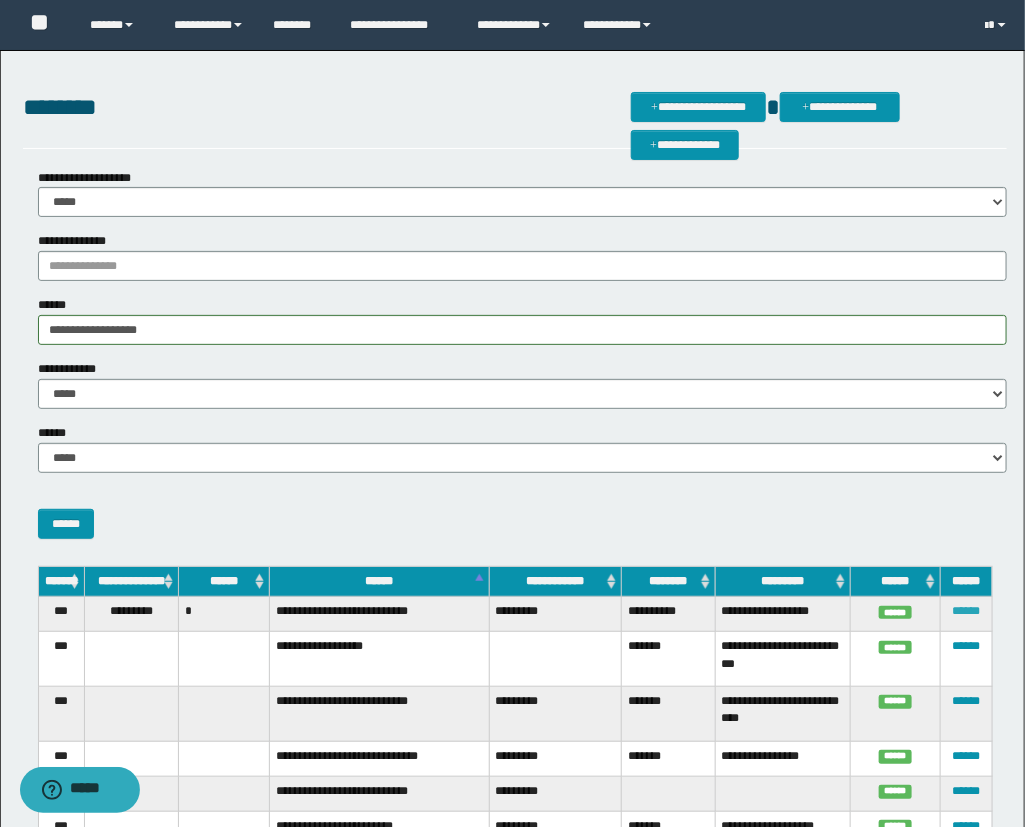 click on "******" at bounding box center (967, 611) 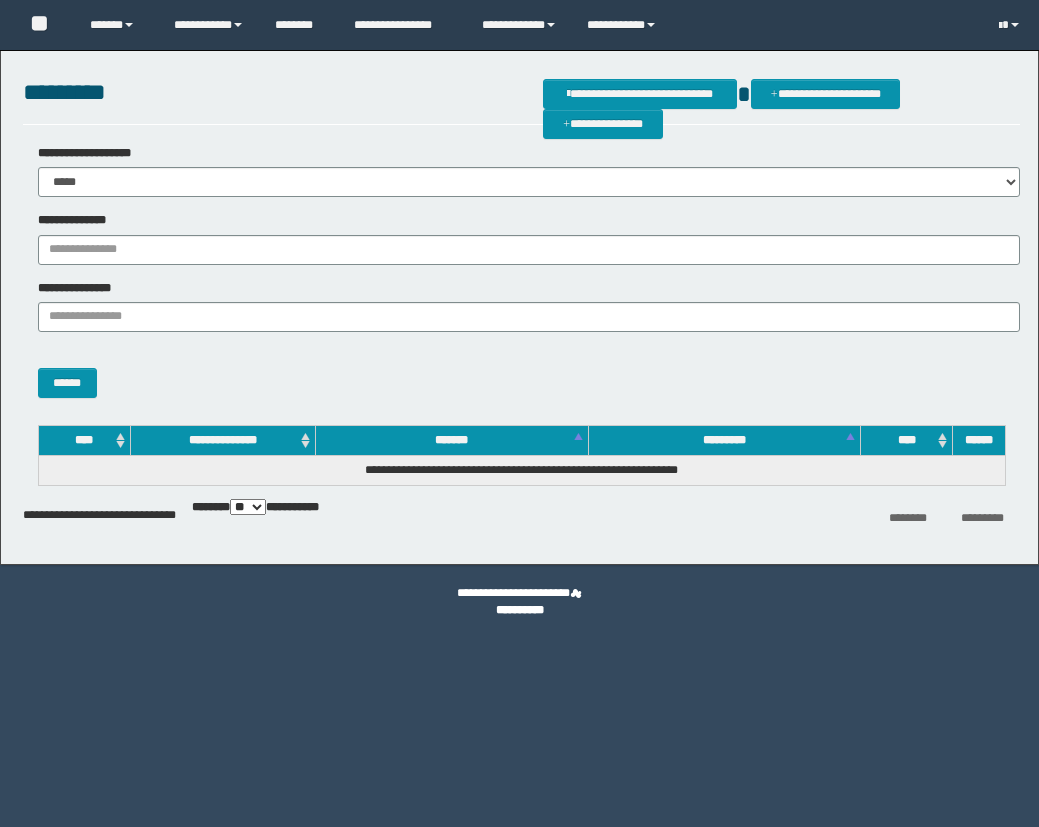 scroll, scrollTop: 0, scrollLeft: 0, axis: both 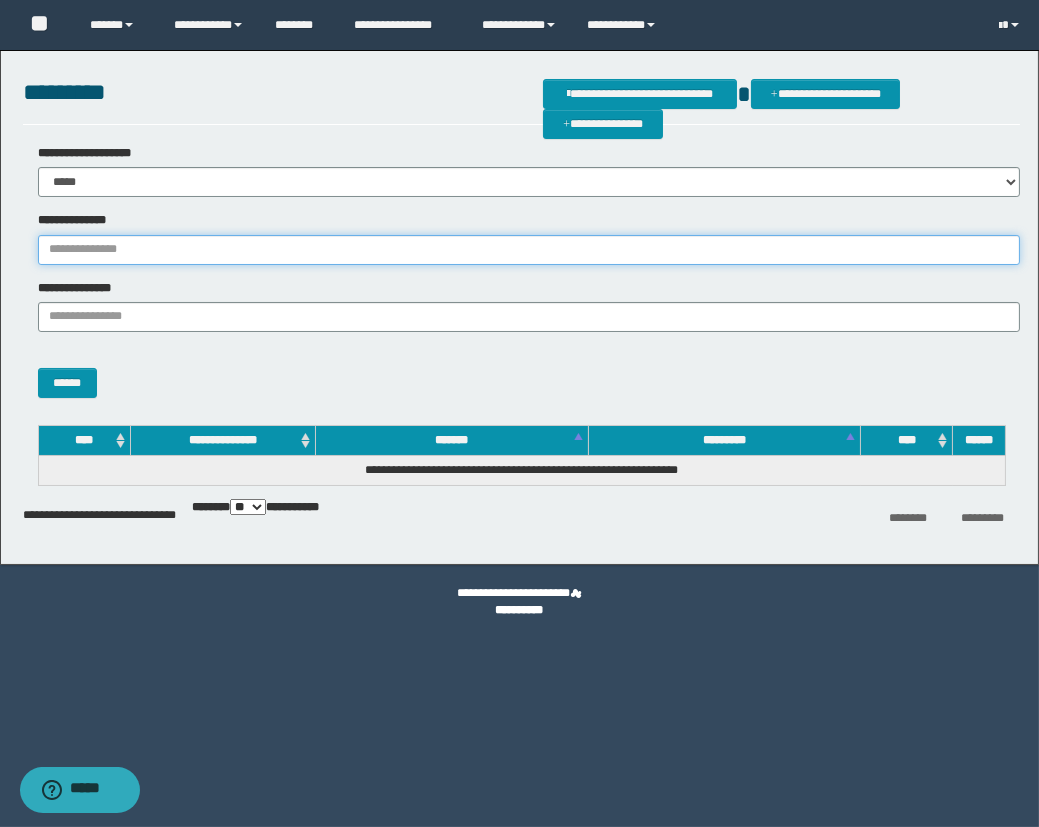 click on "**********" at bounding box center [529, 250] 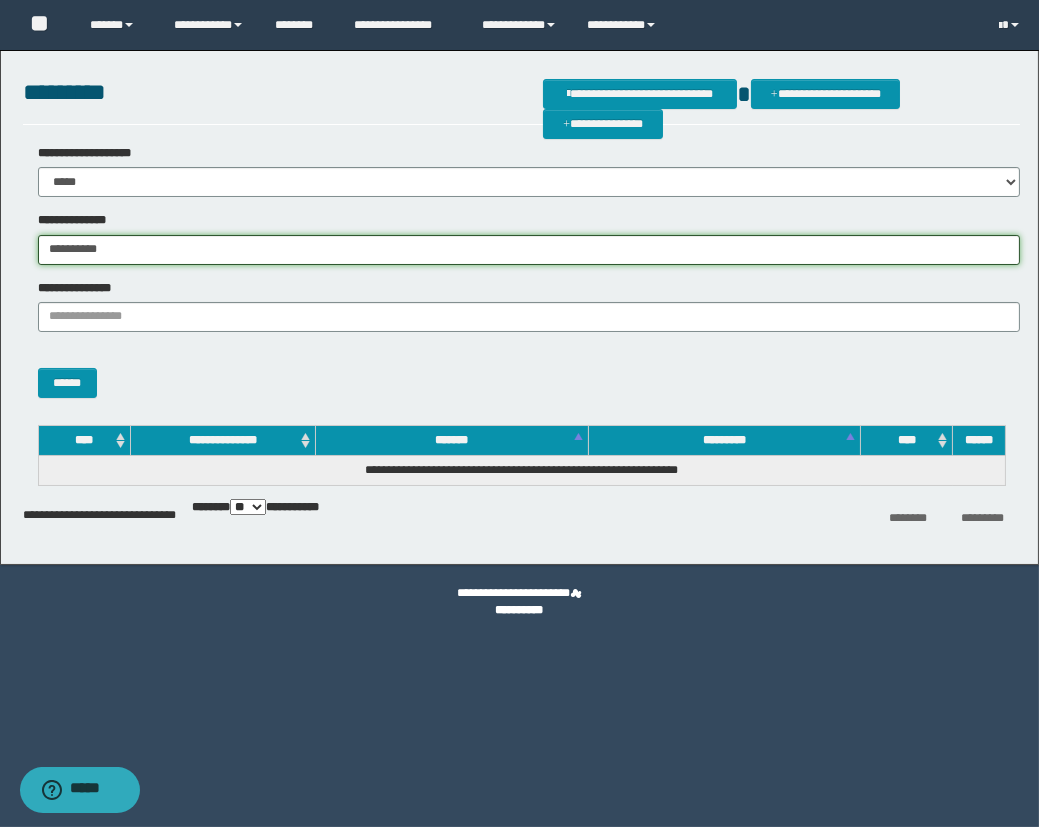 type on "**********" 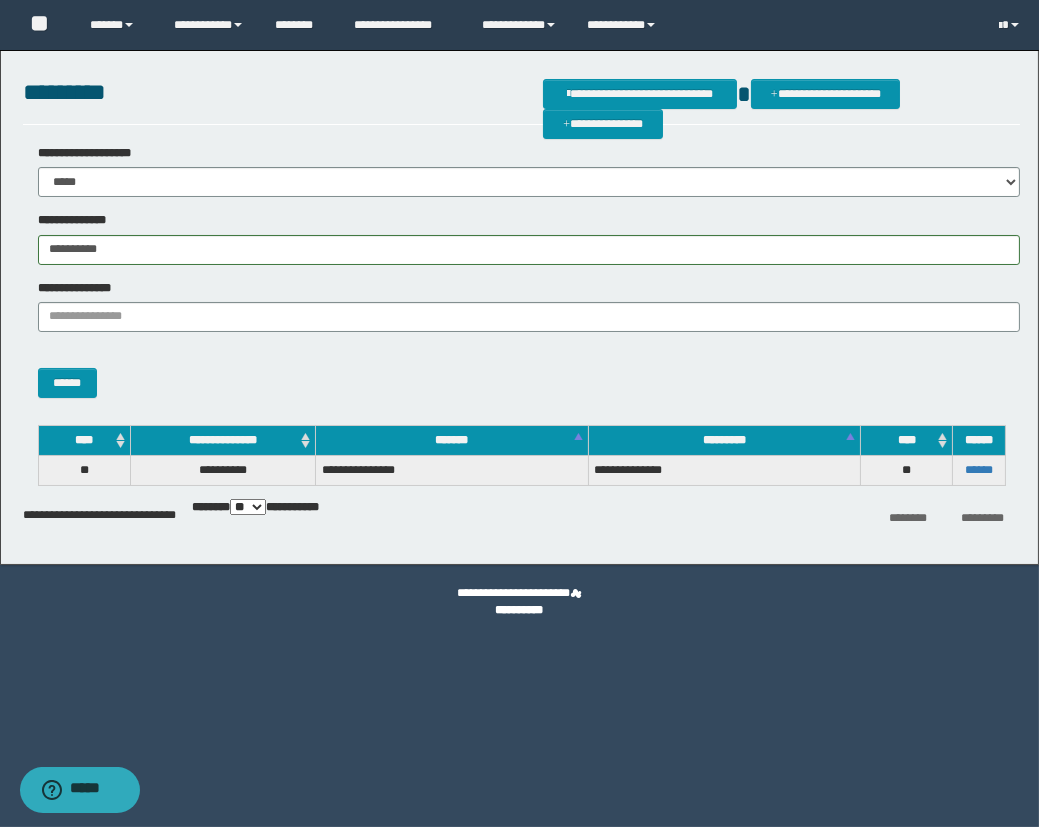 click on "******" at bounding box center [979, 471] 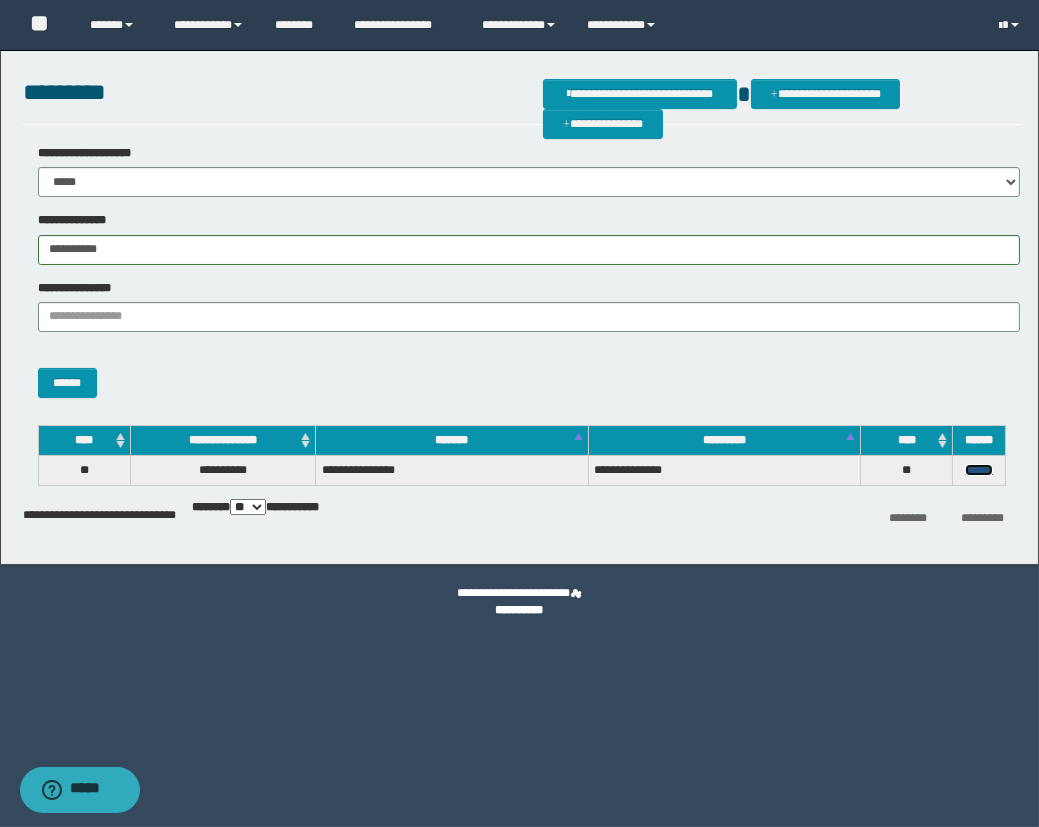 click on "******" at bounding box center (979, 470) 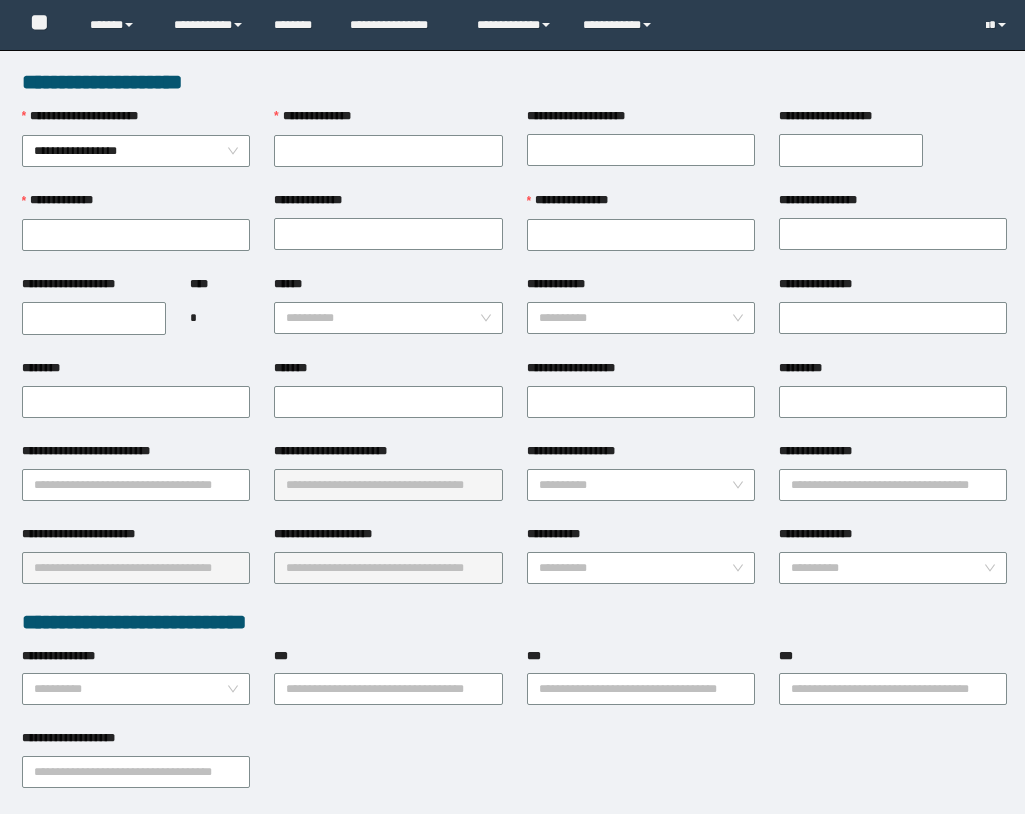 scroll, scrollTop: 0, scrollLeft: 0, axis: both 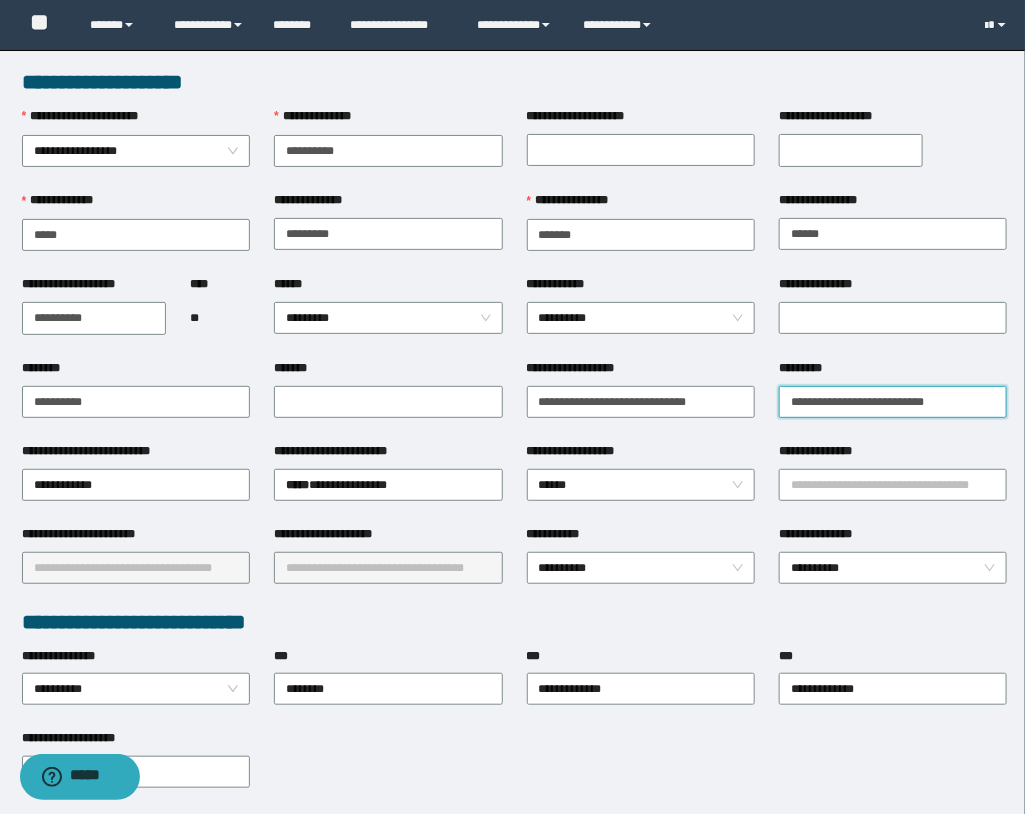 click on "*********" at bounding box center (893, 402) 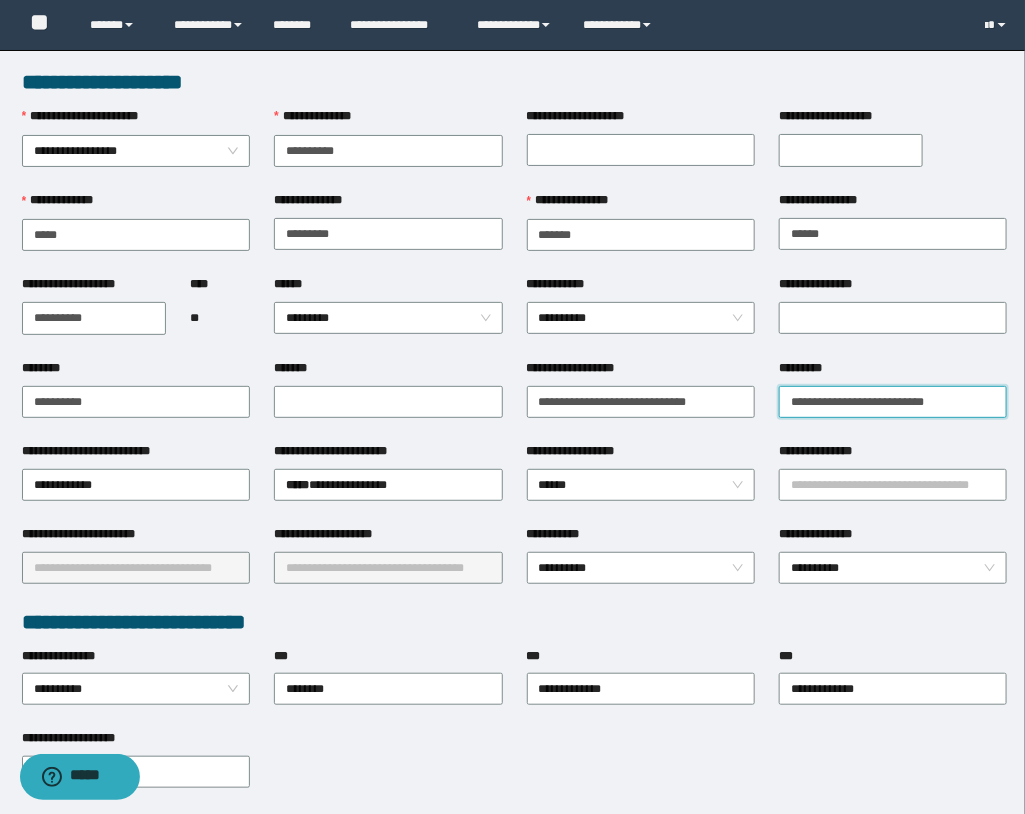 click on "*********" at bounding box center [893, 402] 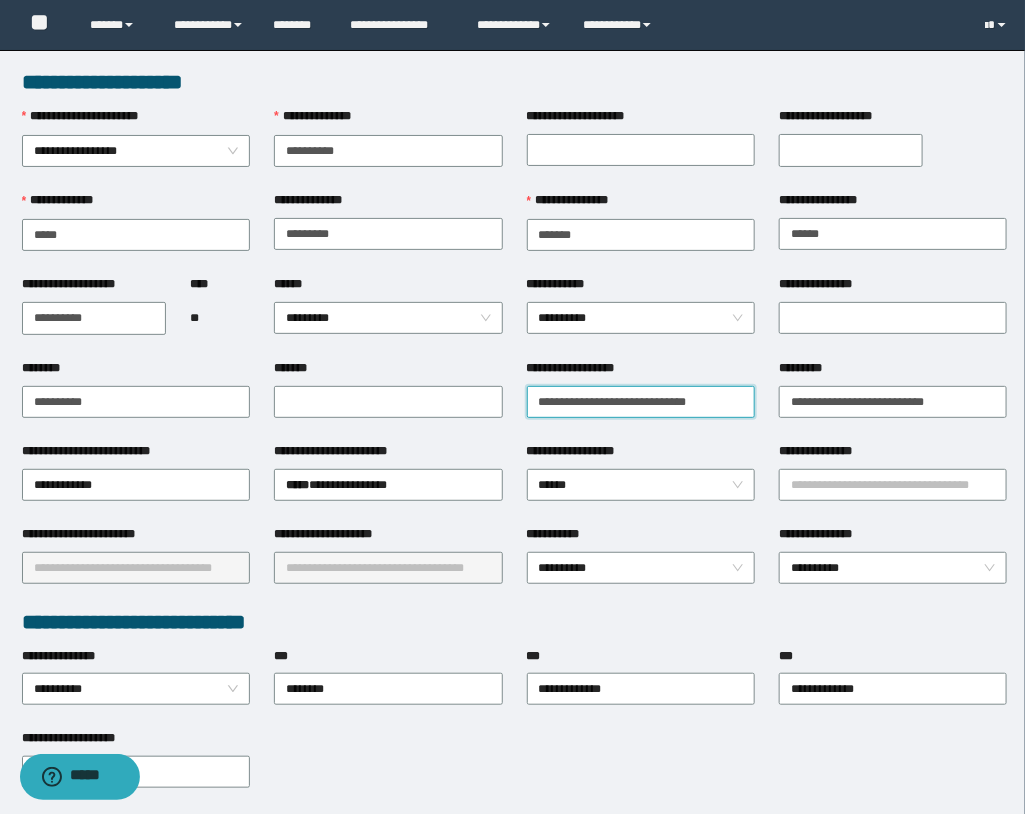 click on "**********" at bounding box center [641, 402] 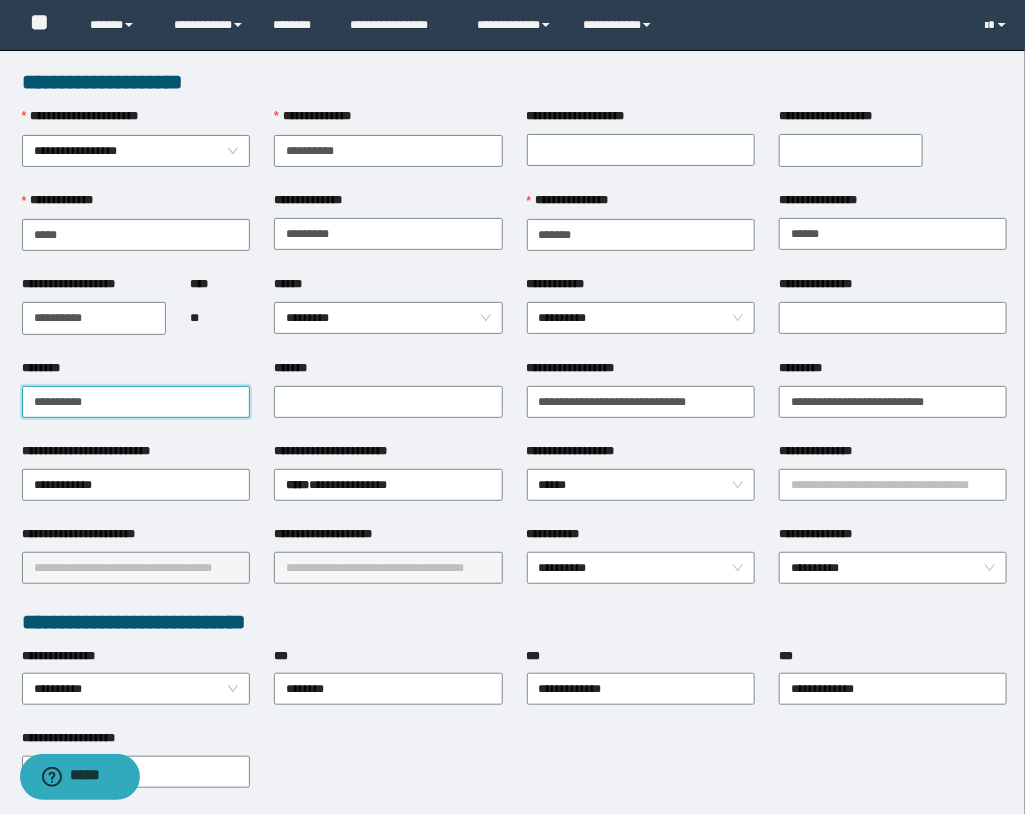 click on "********" at bounding box center (136, 402) 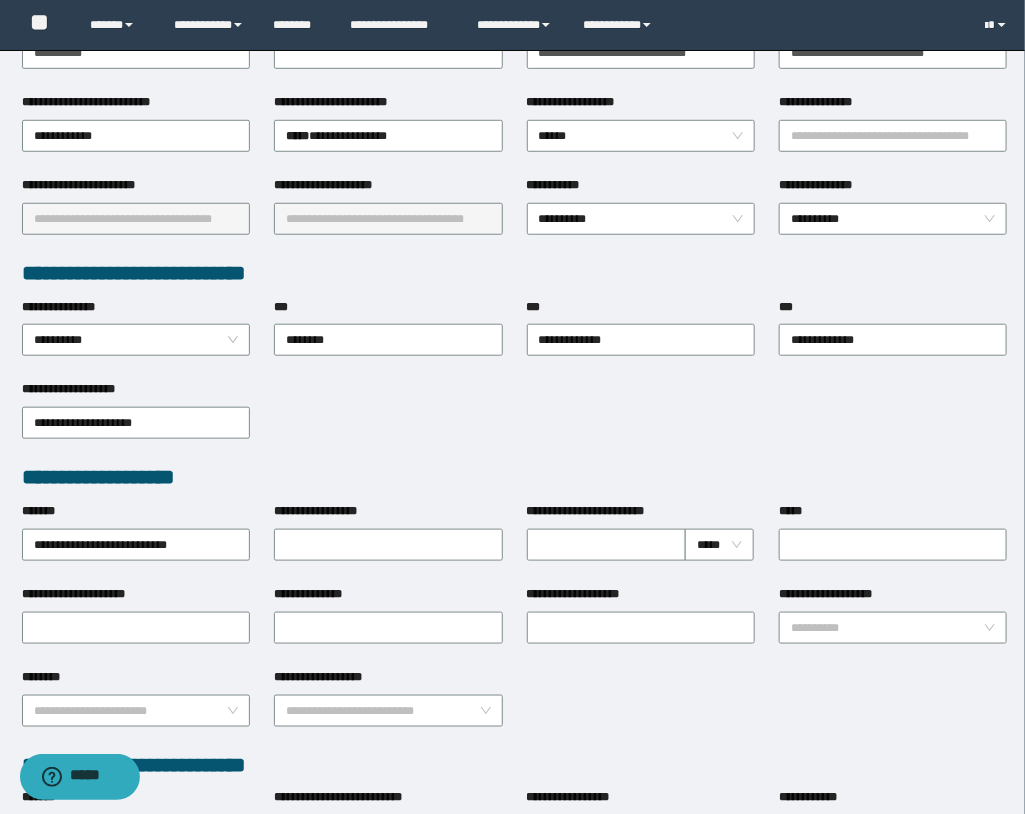 scroll, scrollTop: 363, scrollLeft: 0, axis: vertical 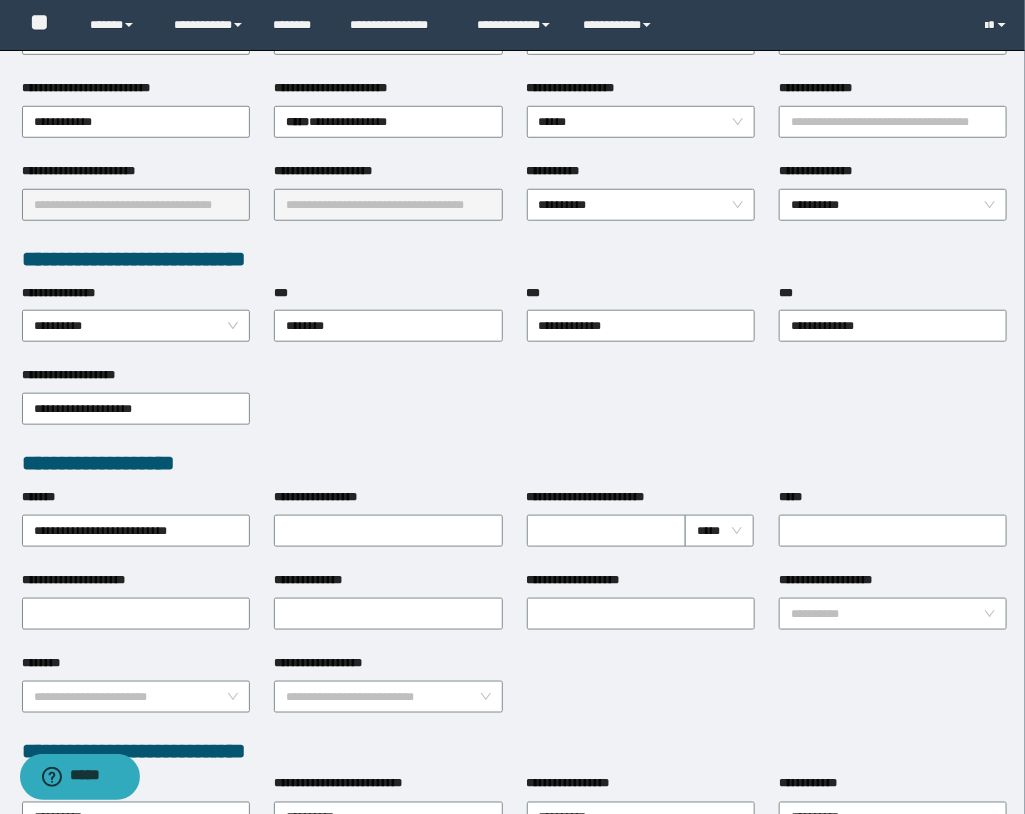 click on "**********" at bounding box center [515, 407] 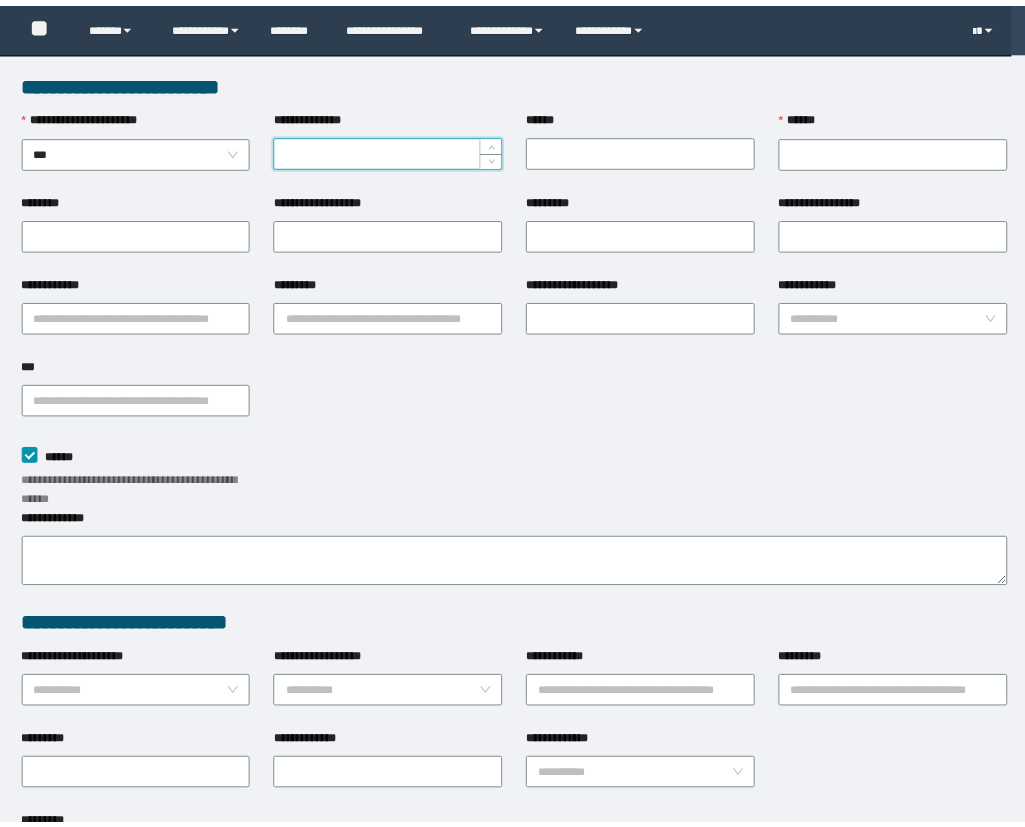 scroll, scrollTop: 0, scrollLeft: 0, axis: both 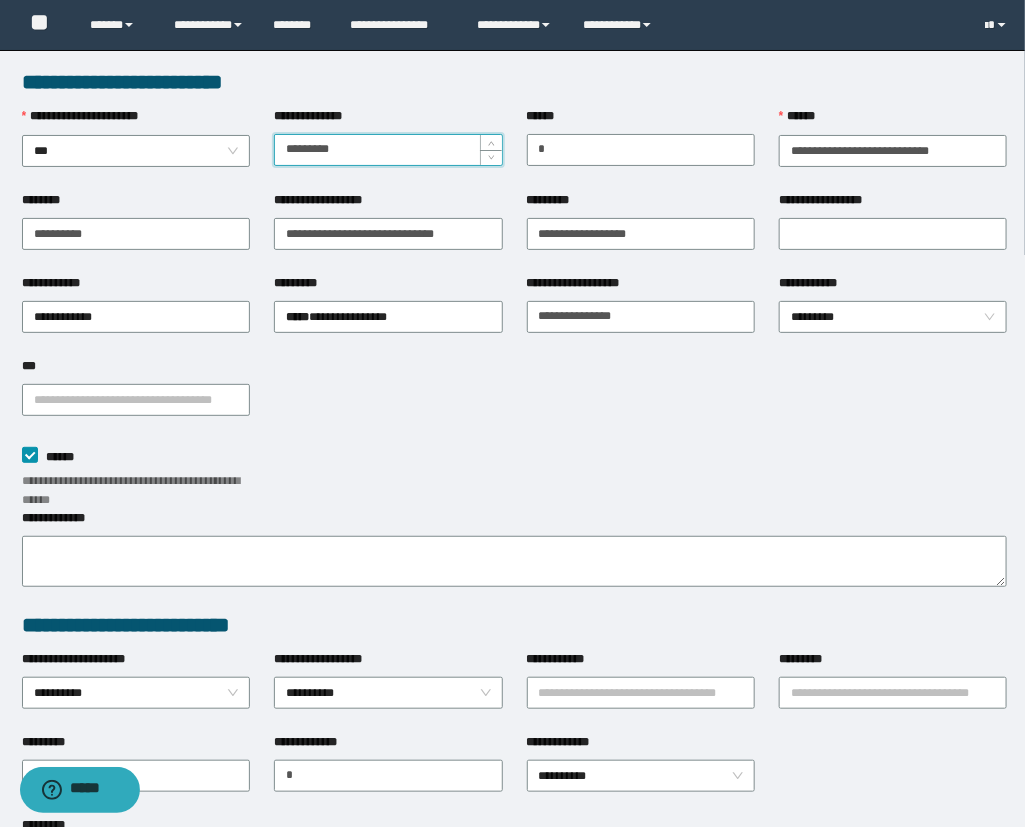 click on "**********" at bounding box center [388, 232] 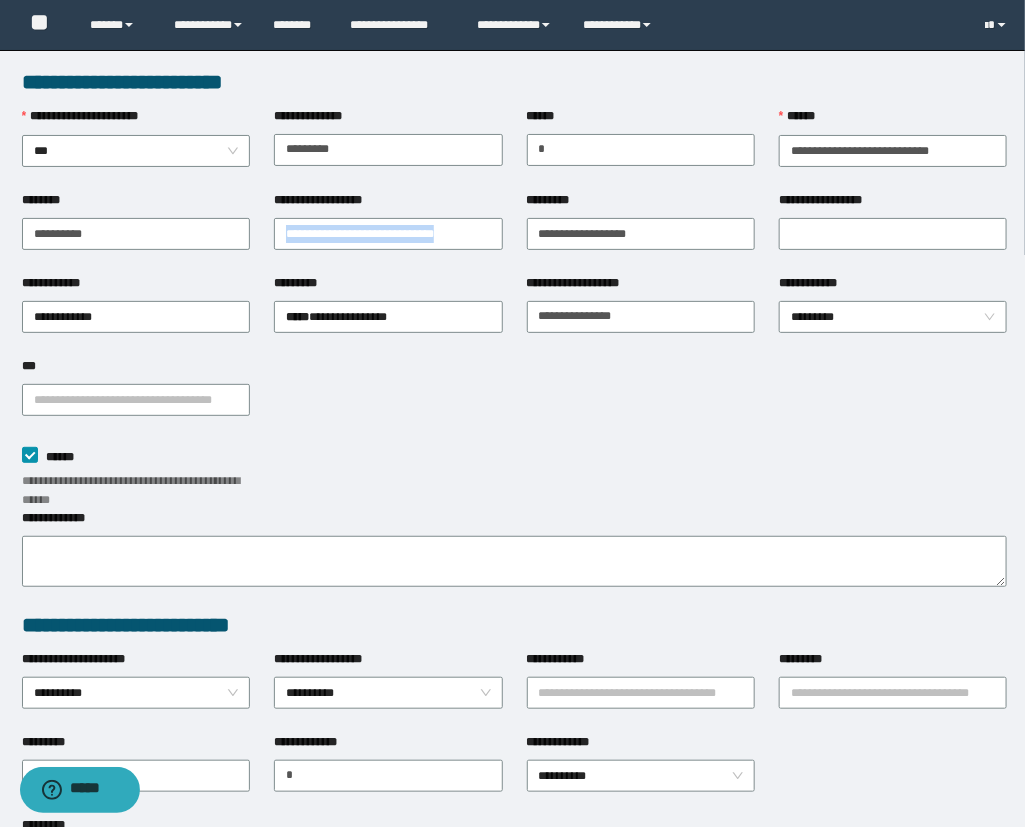 click on "**********" at bounding box center (388, 232) 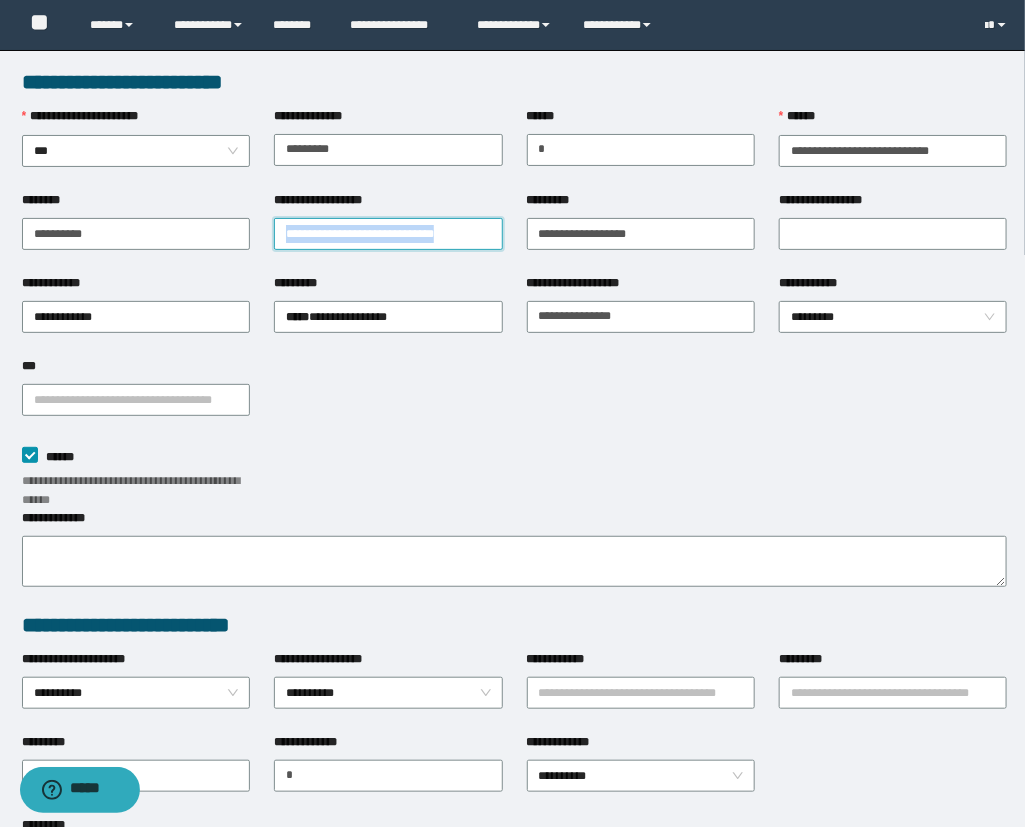 click on "**********" at bounding box center (388, 234) 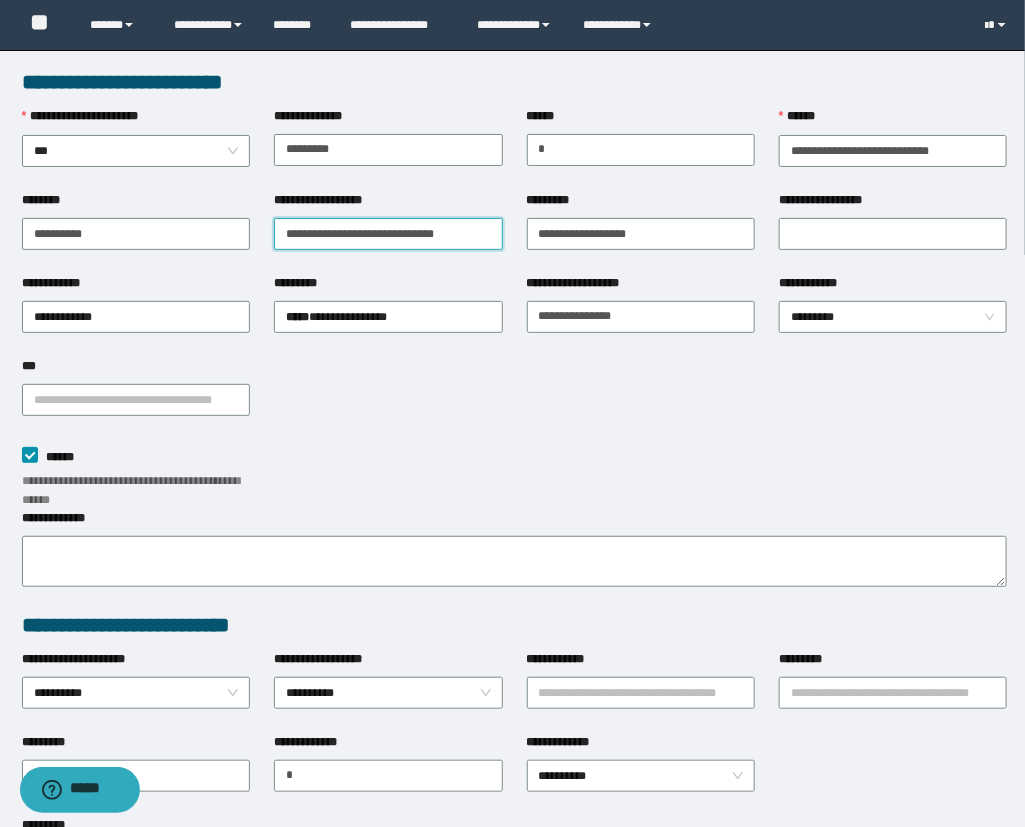 click on "**********" at bounding box center (388, 234) 